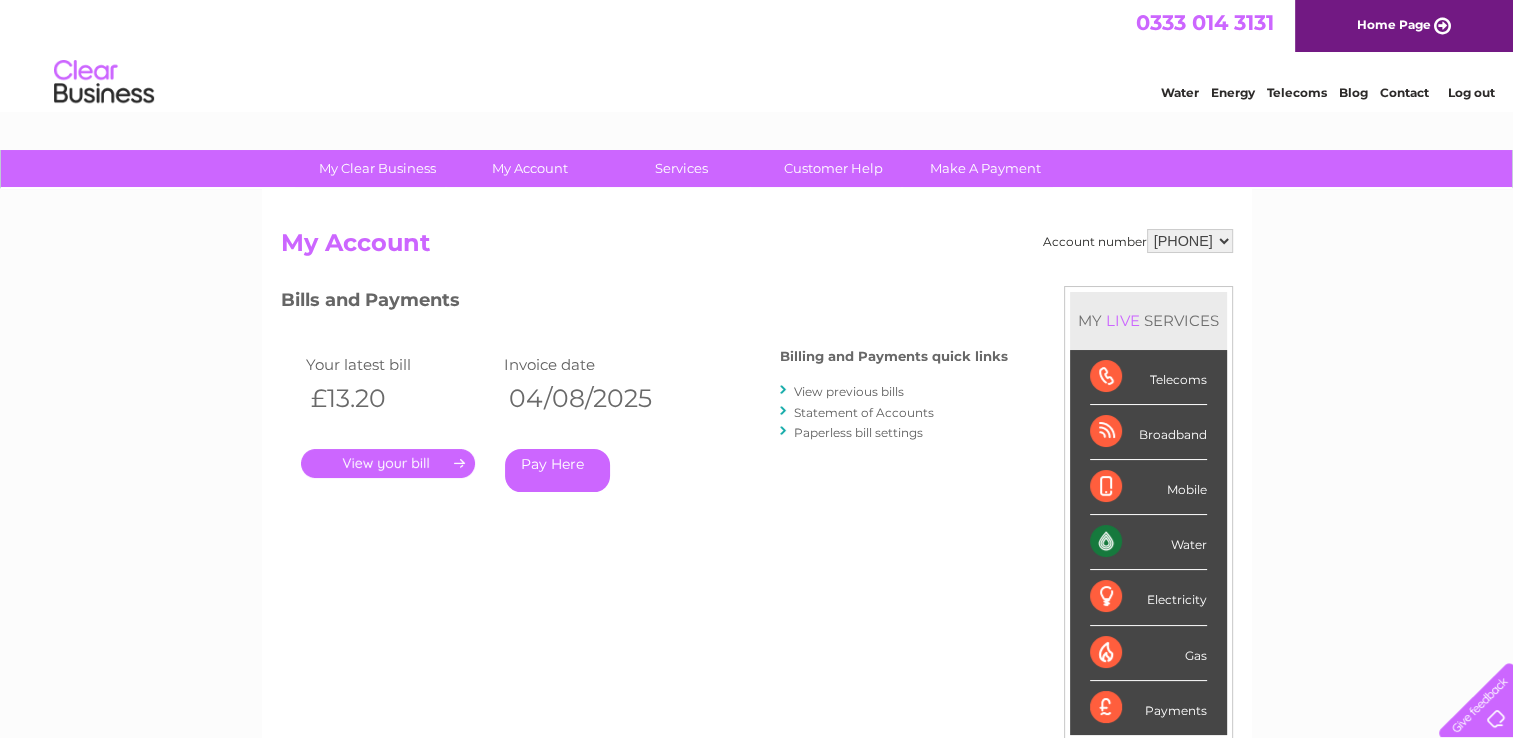 scroll, scrollTop: 0, scrollLeft: 0, axis: both 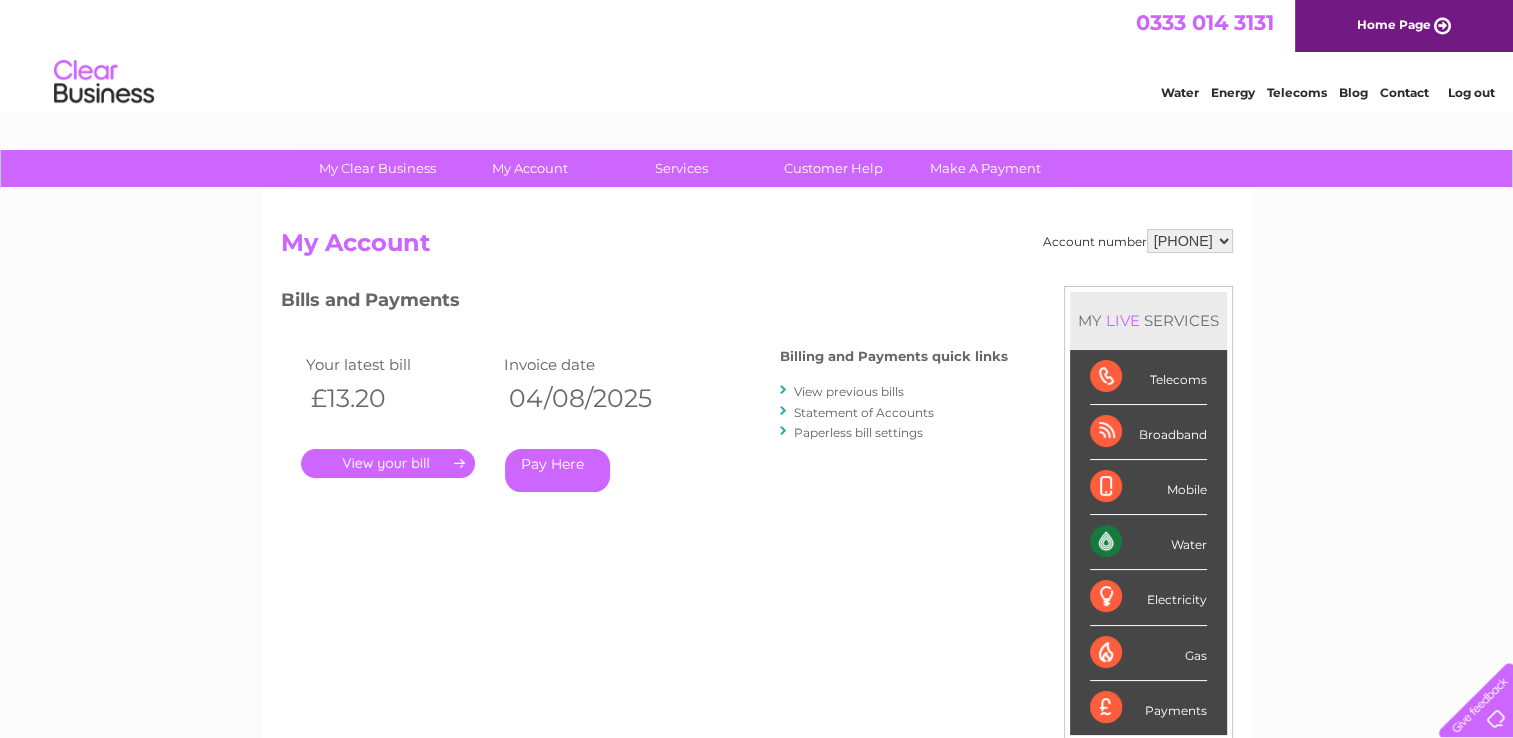 click on "[PHONE]
Home Page
Water
Energy
Telecoms
Blog
Contact
Log out" at bounding box center [756, 58] 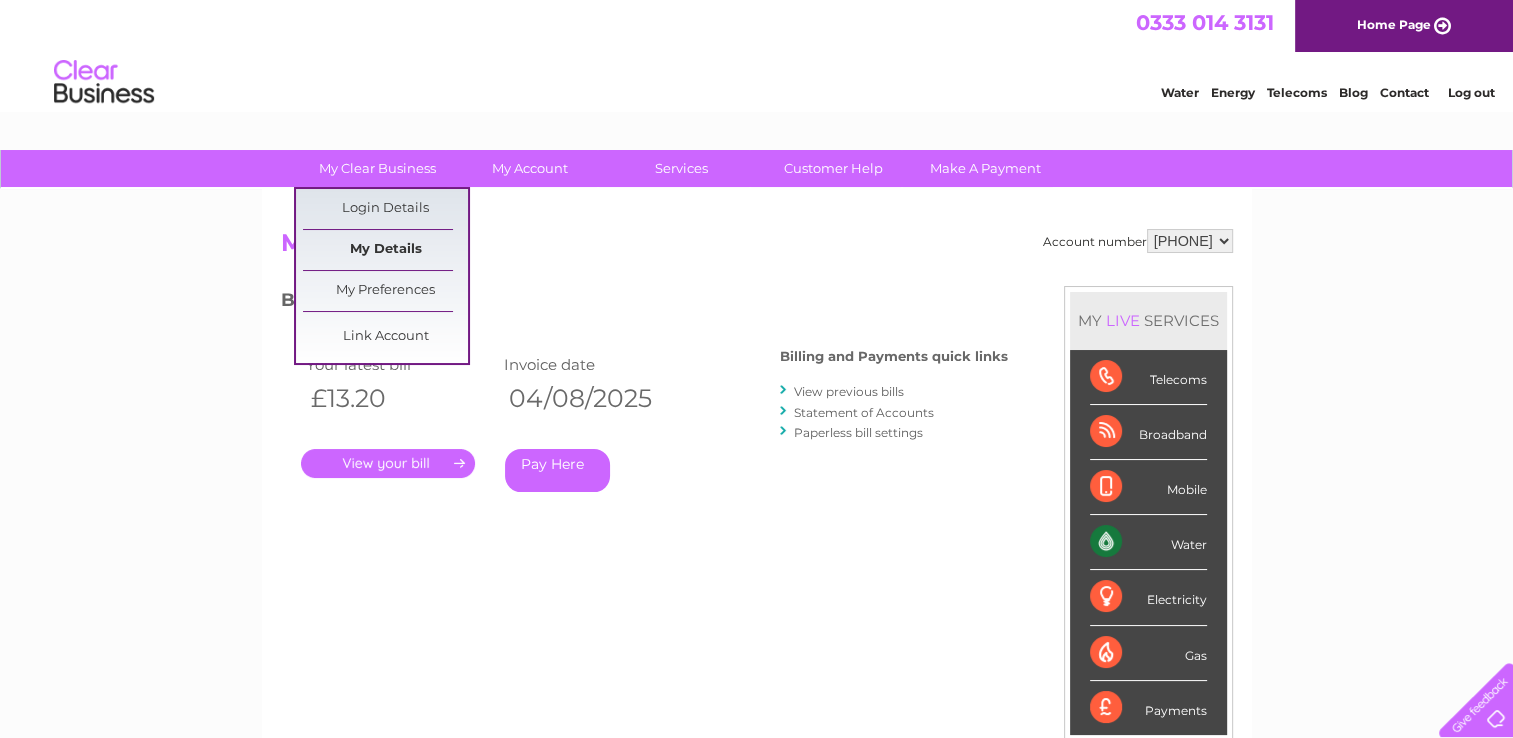 click on "My Details" at bounding box center (385, 250) 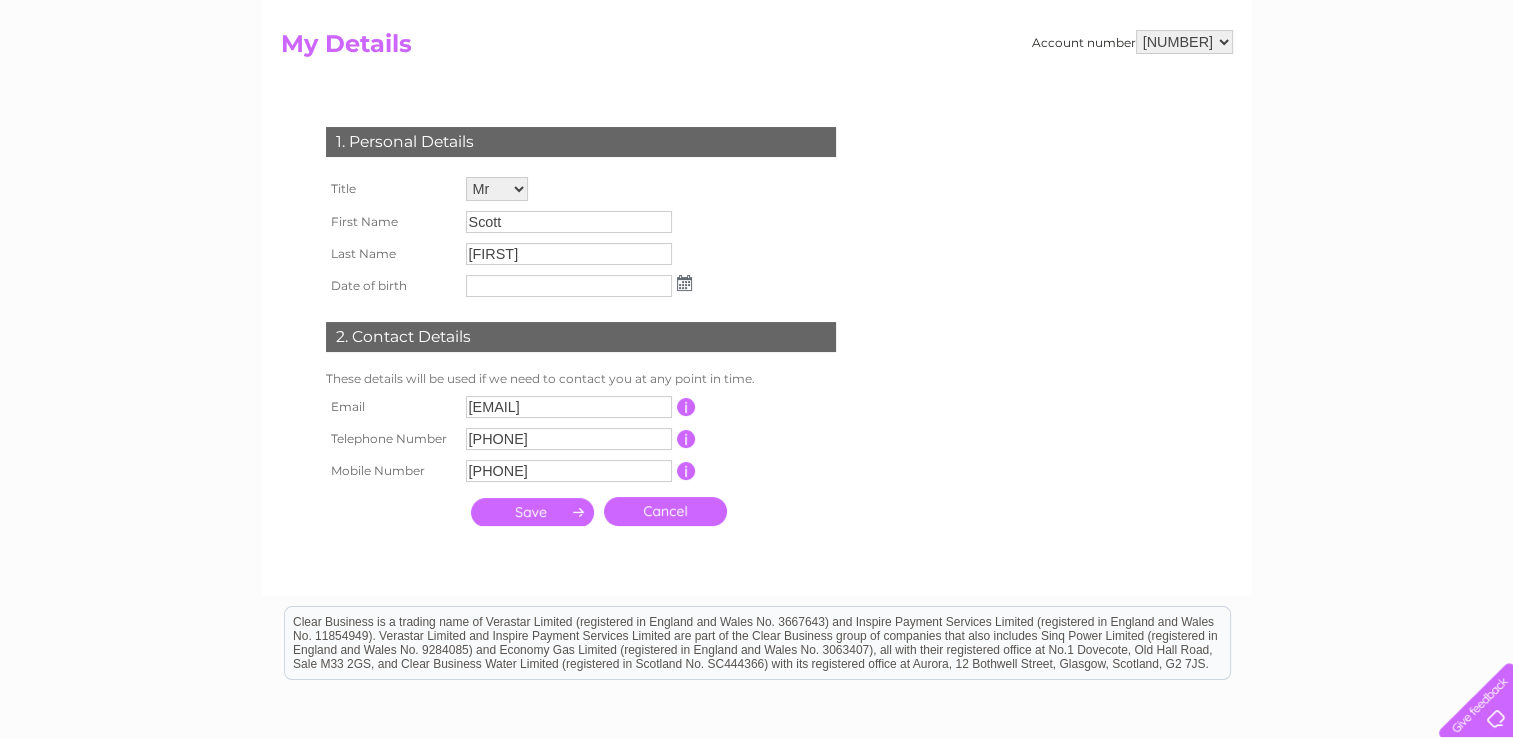 scroll, scrollTop: 0, scrollLeft: 0, axis: both 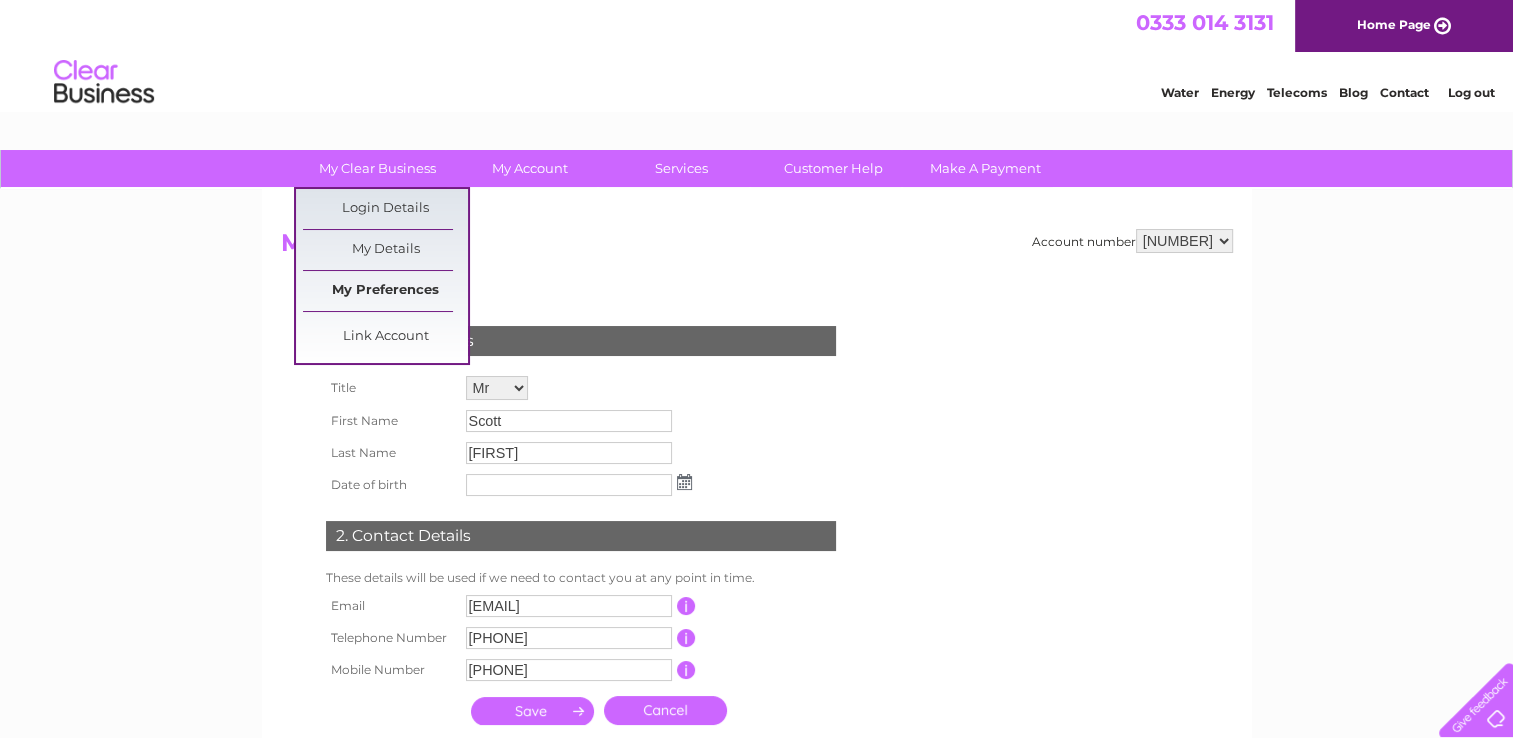 click on "My Preferences" at bounding box center [385, 291] 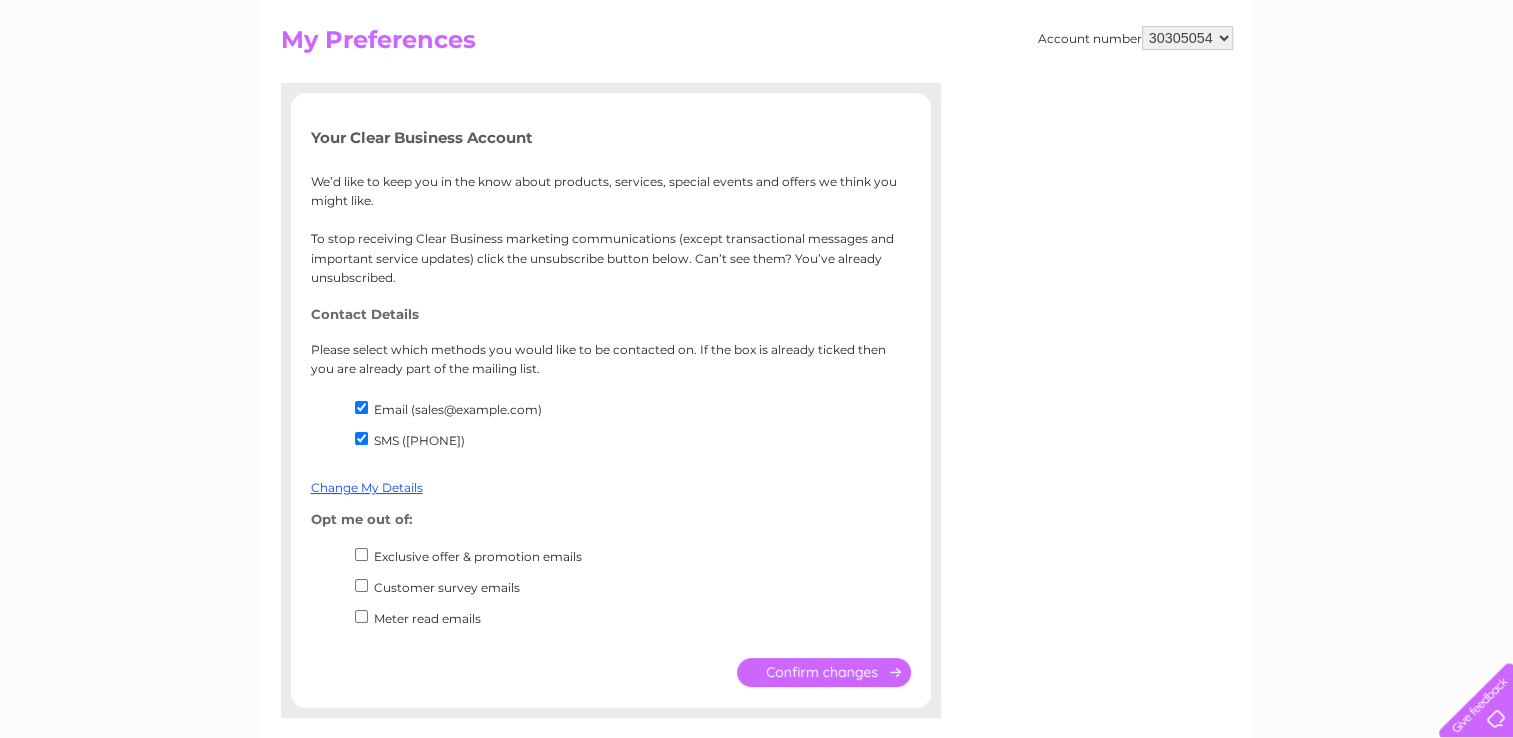 scroll, scrollTop: 0, scrollLeft: 0, axis: both 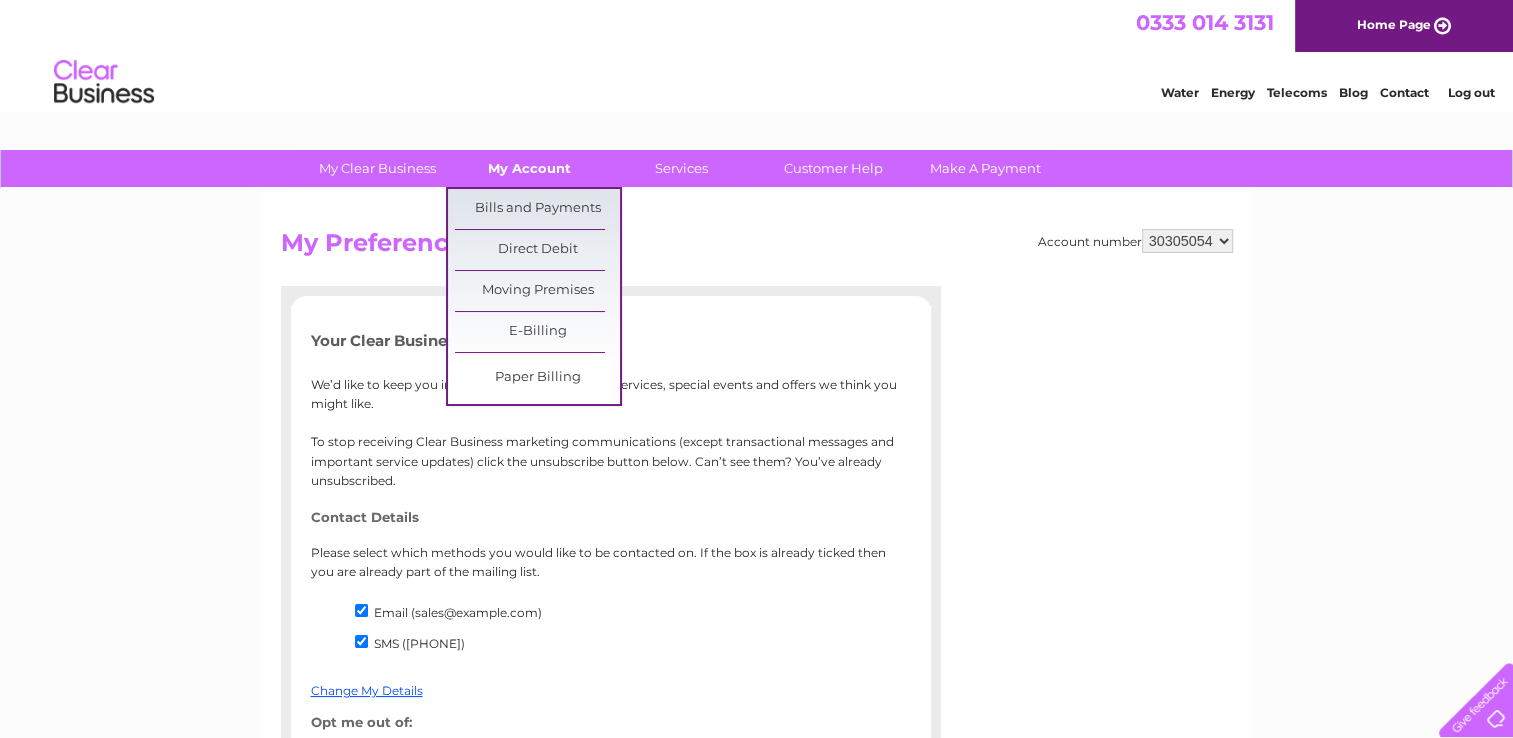 click on "My Account" at bounding box center (529, 168) 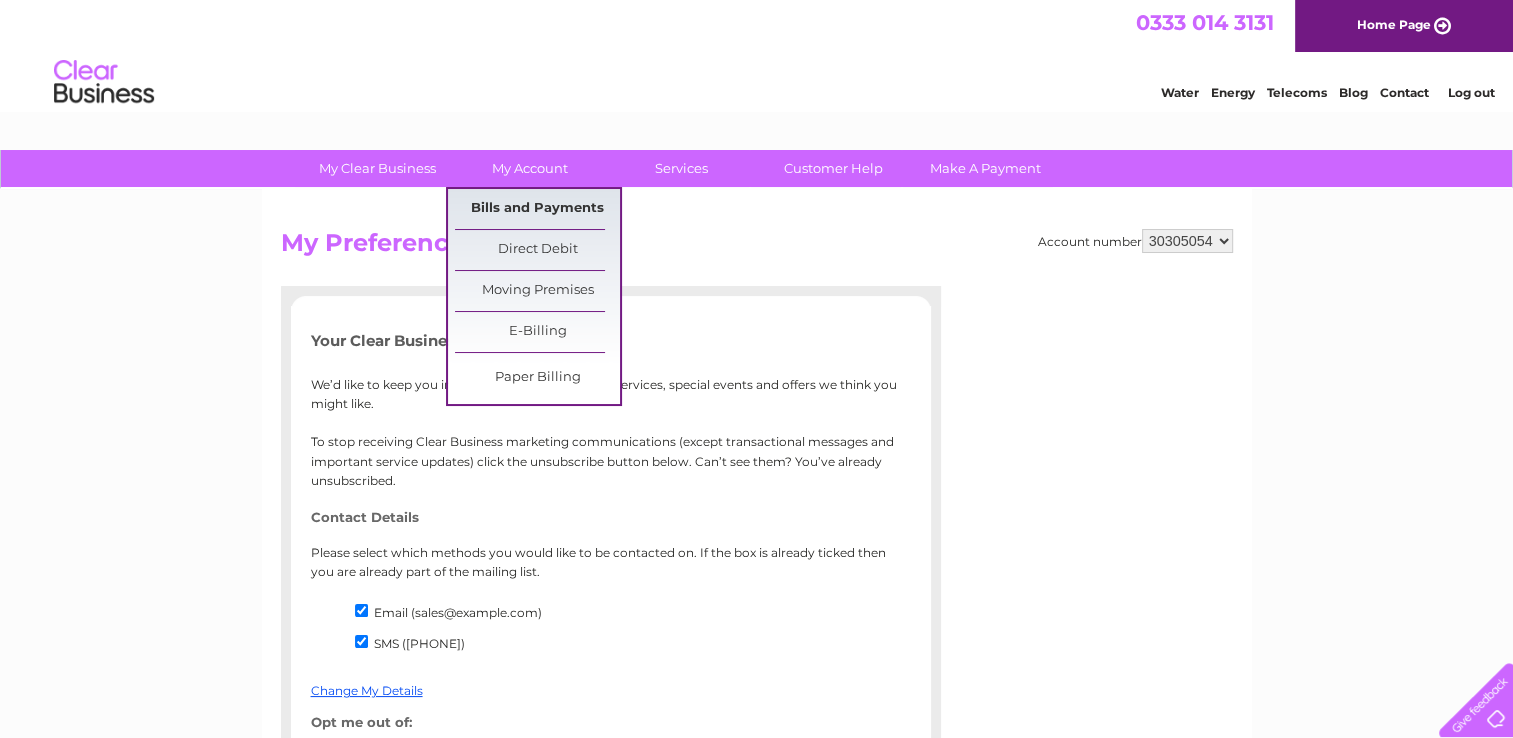 click on "Bills and Payments" at bounding box center (537, 209) 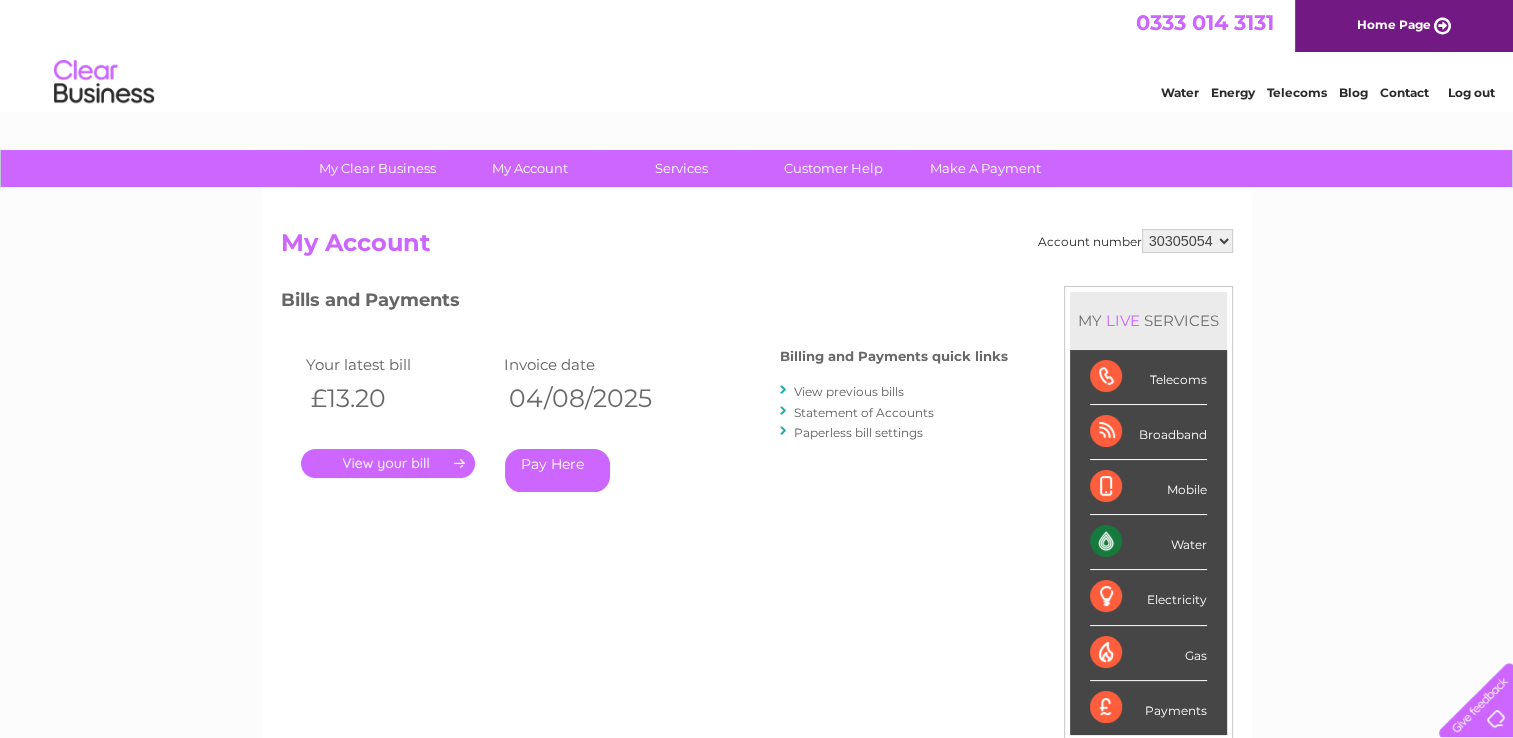scroll, scrollTop: 0, scrollLeft: 0, axis: both 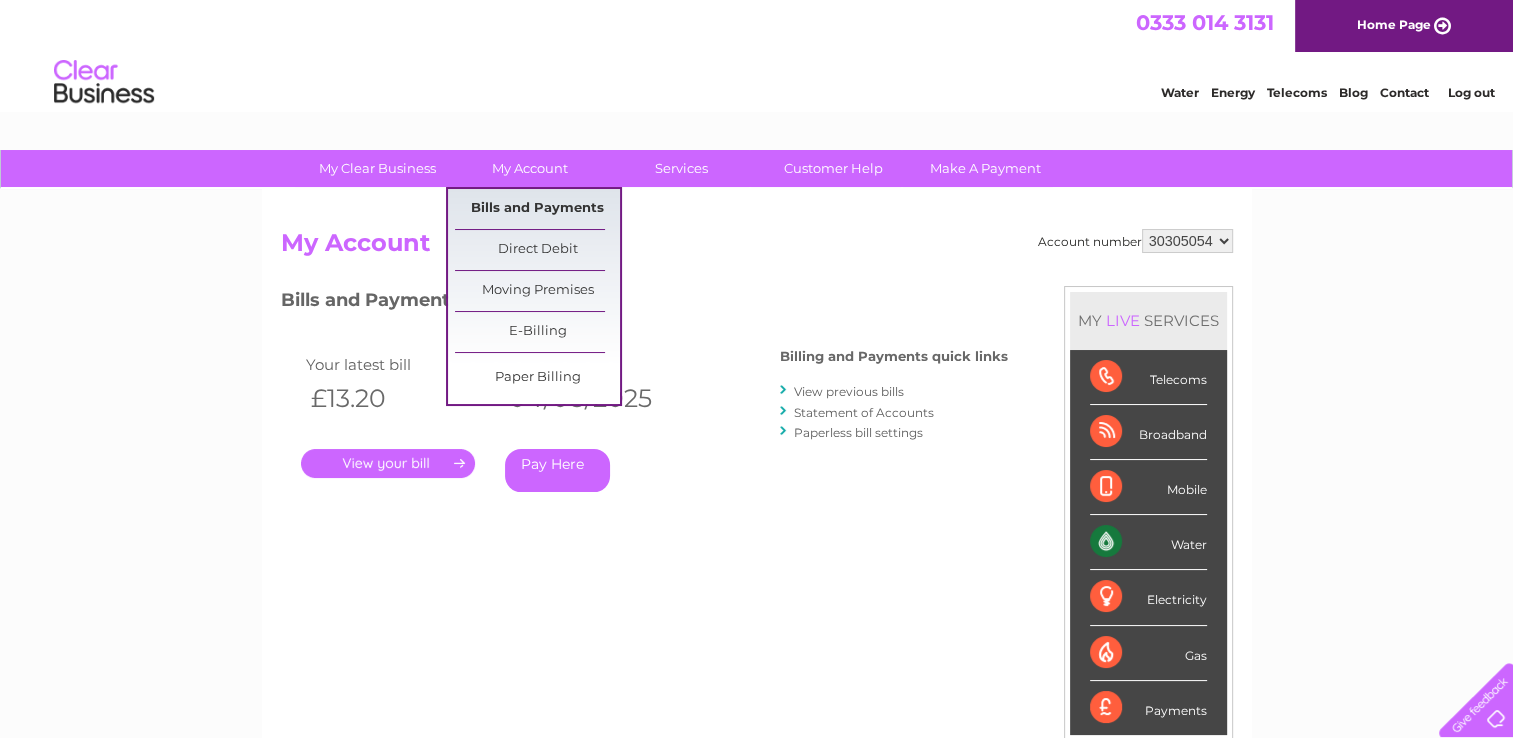 click on "Bills and Payments" at bounding box center [537, 209] 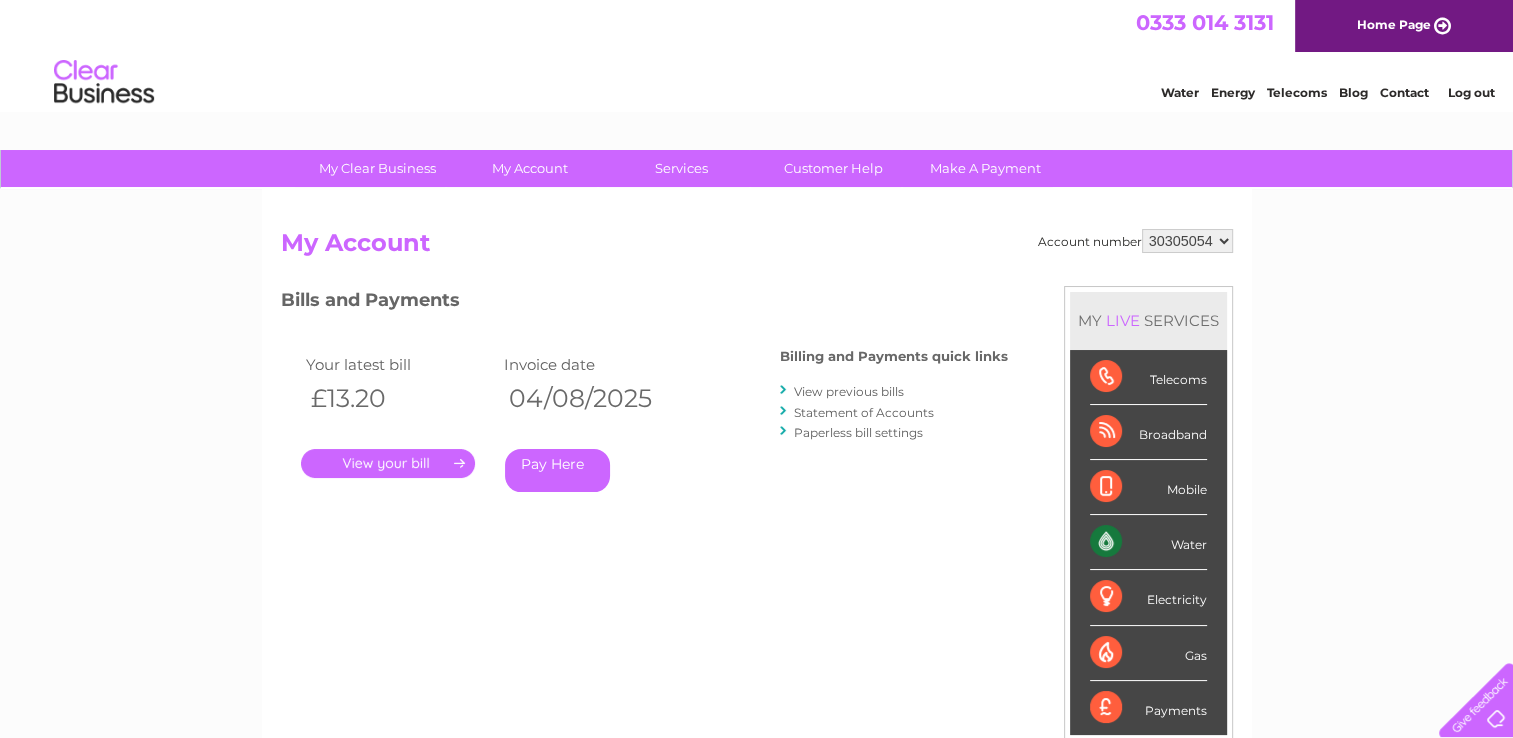 click on "View previous bills" at bounding box center (849, 391) 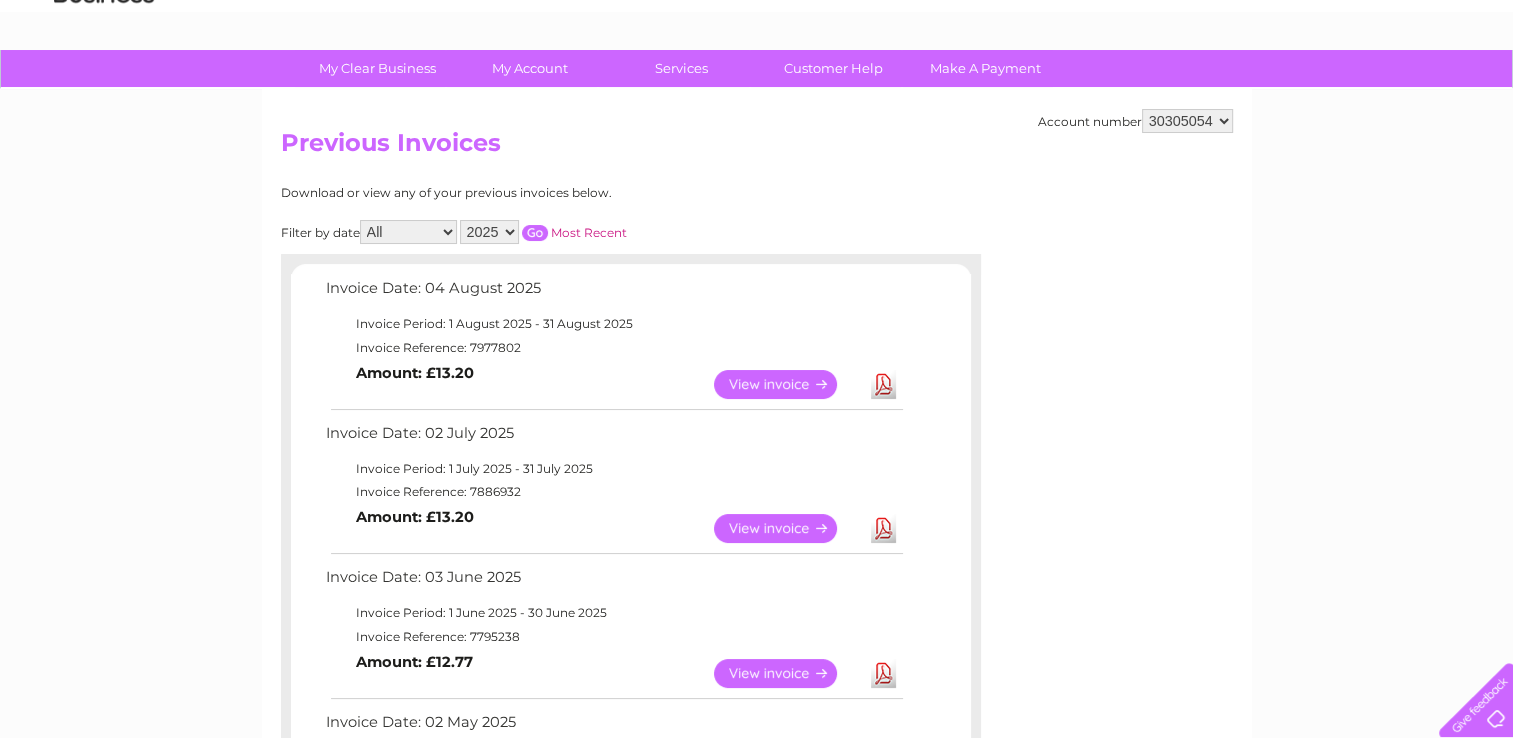 scroll, scrollTop: 0, scrollLeft: 0, axis: both 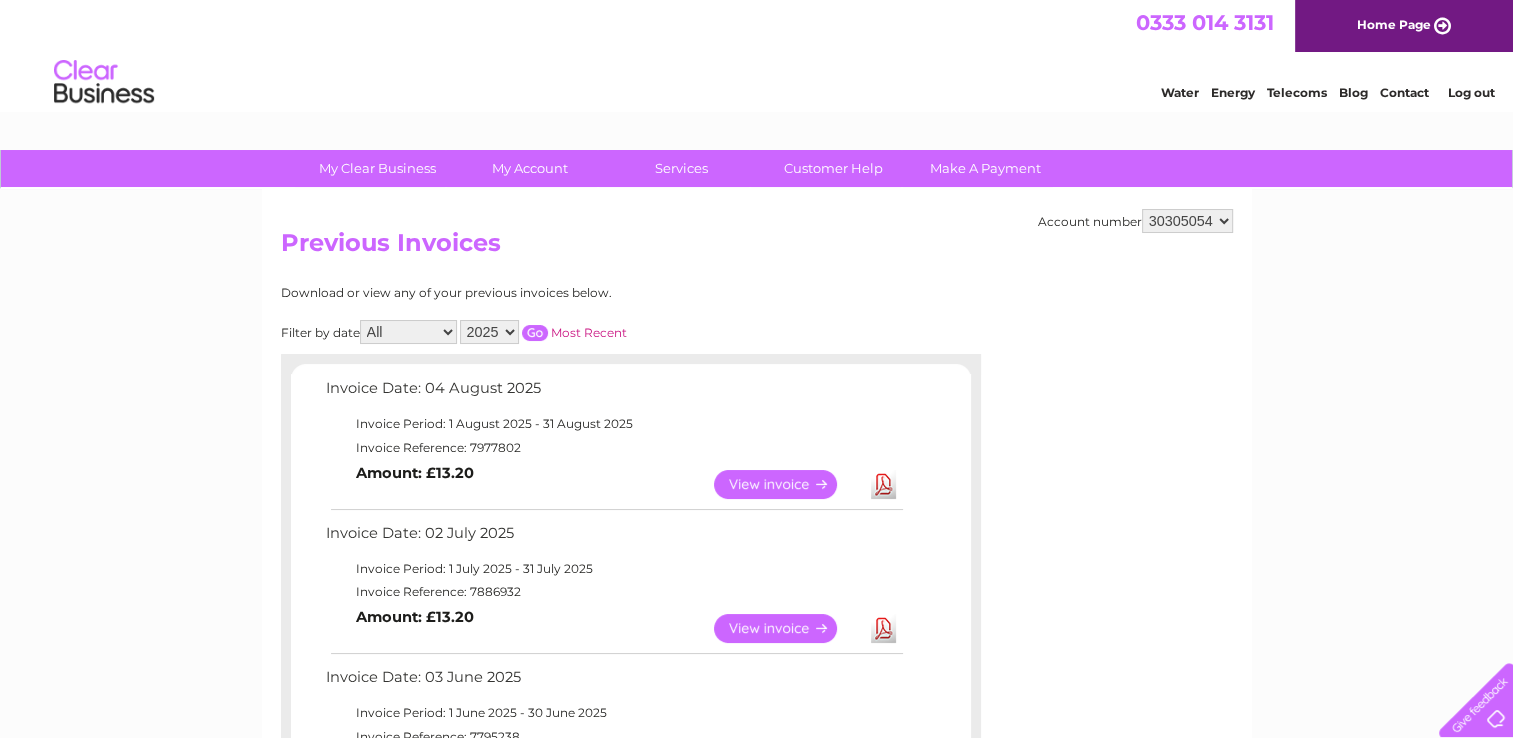 click on "30305054" at bounding box center [1187, 221] 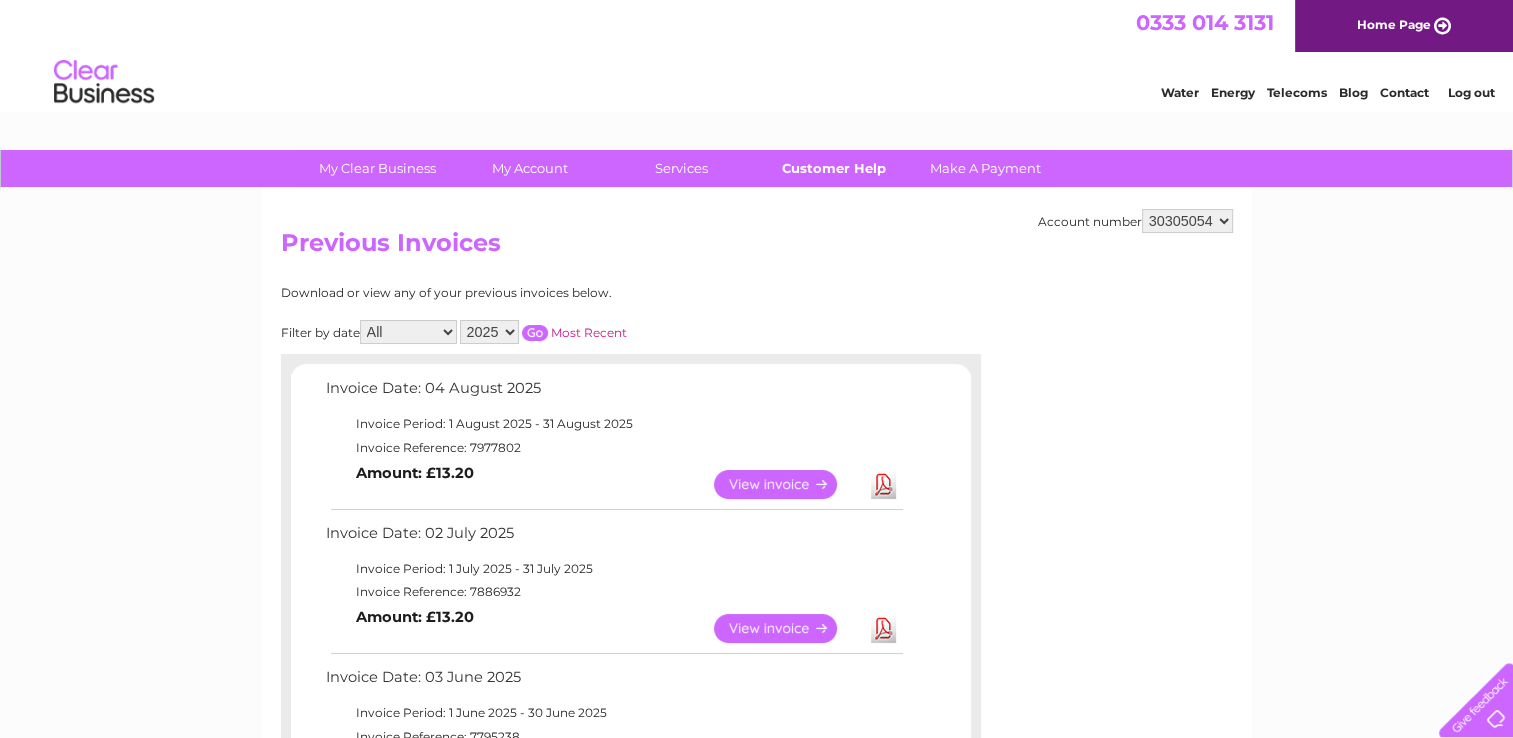 click on "Customer Help" at bounding box center [833, 168] 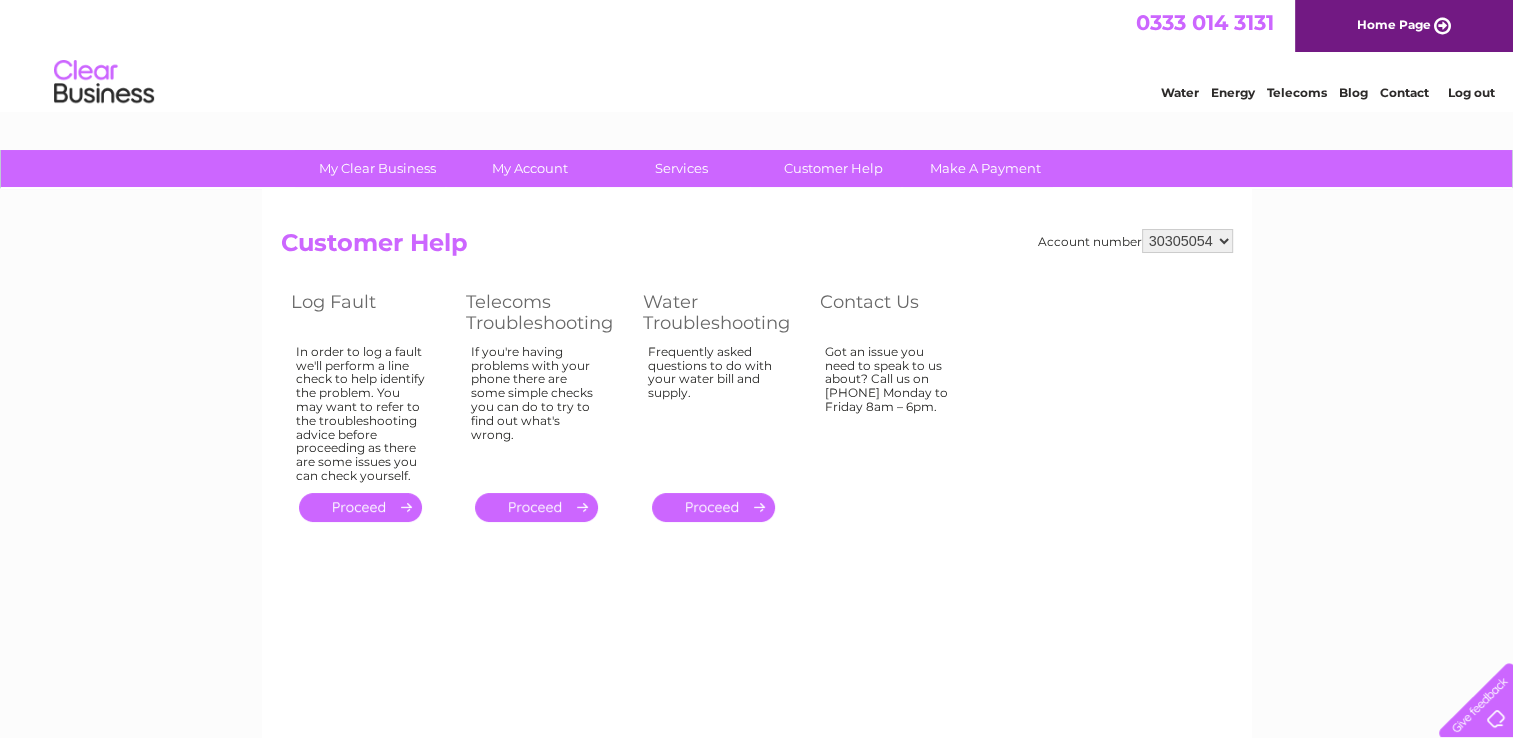 scroll, scrollTop: 0, scrollLeft: 0, axis: both 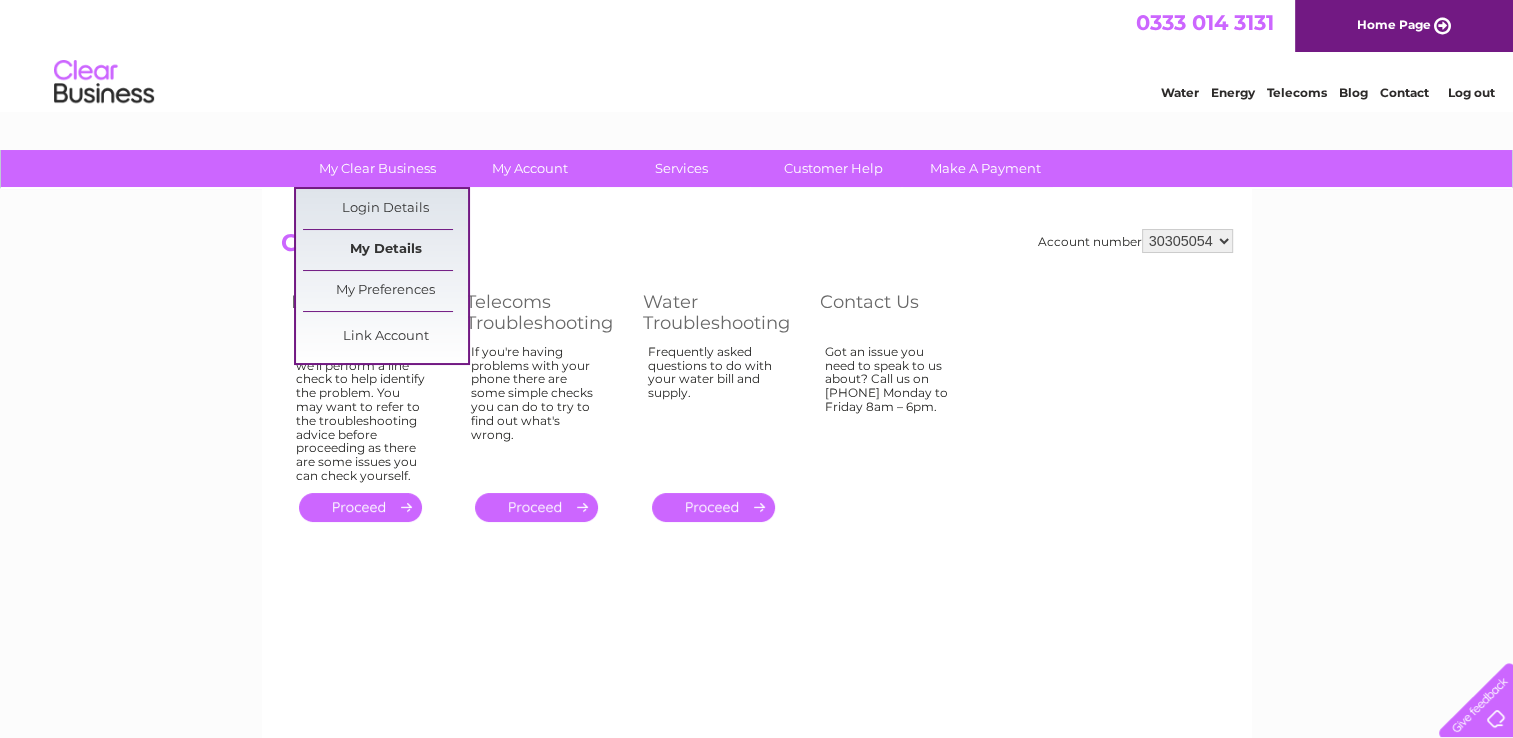 click on "My Details" at bounding box center (385, 250) 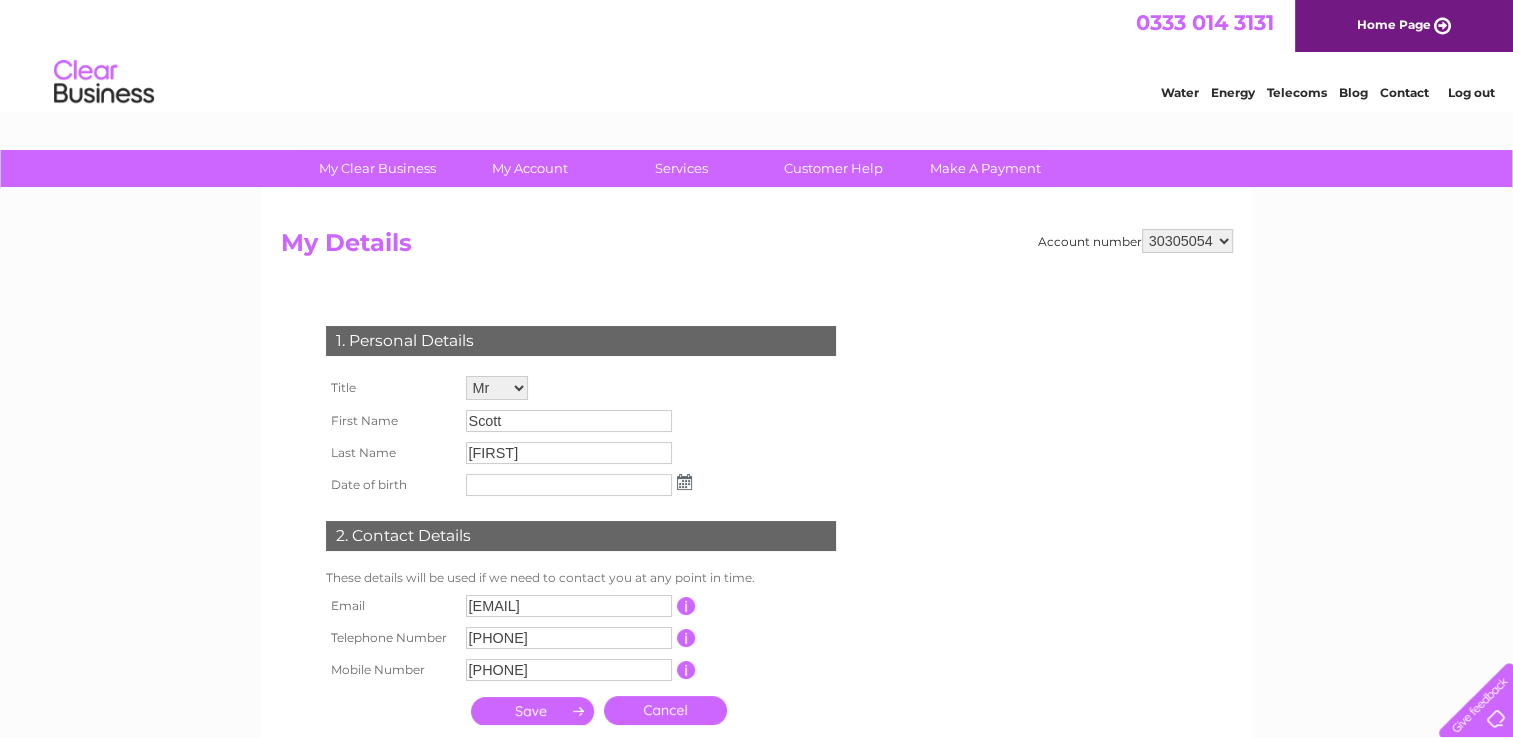 scroll, scrollTop: 0, scrollLeft: 0, axis: both 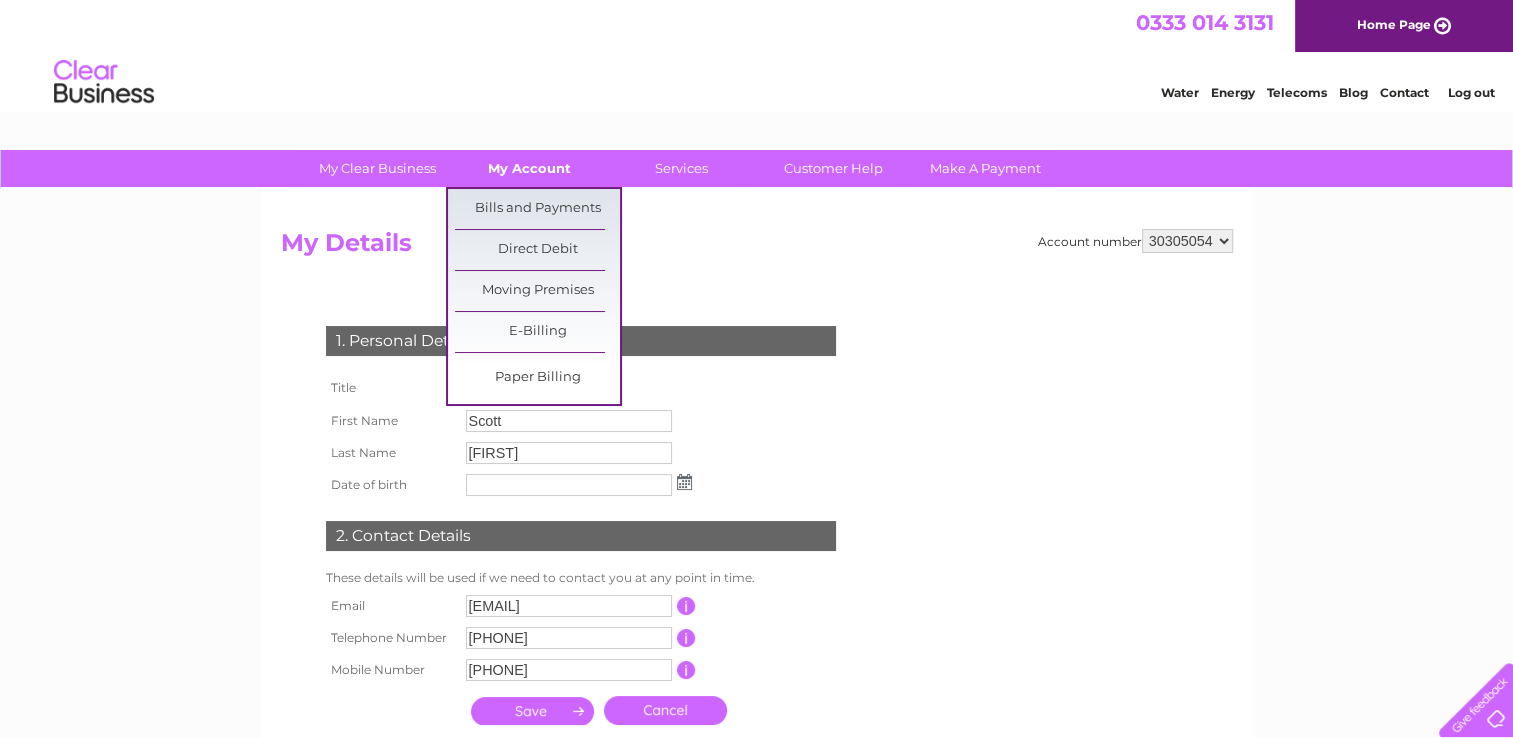 click on "My Account" at bounding box center [529, 168] 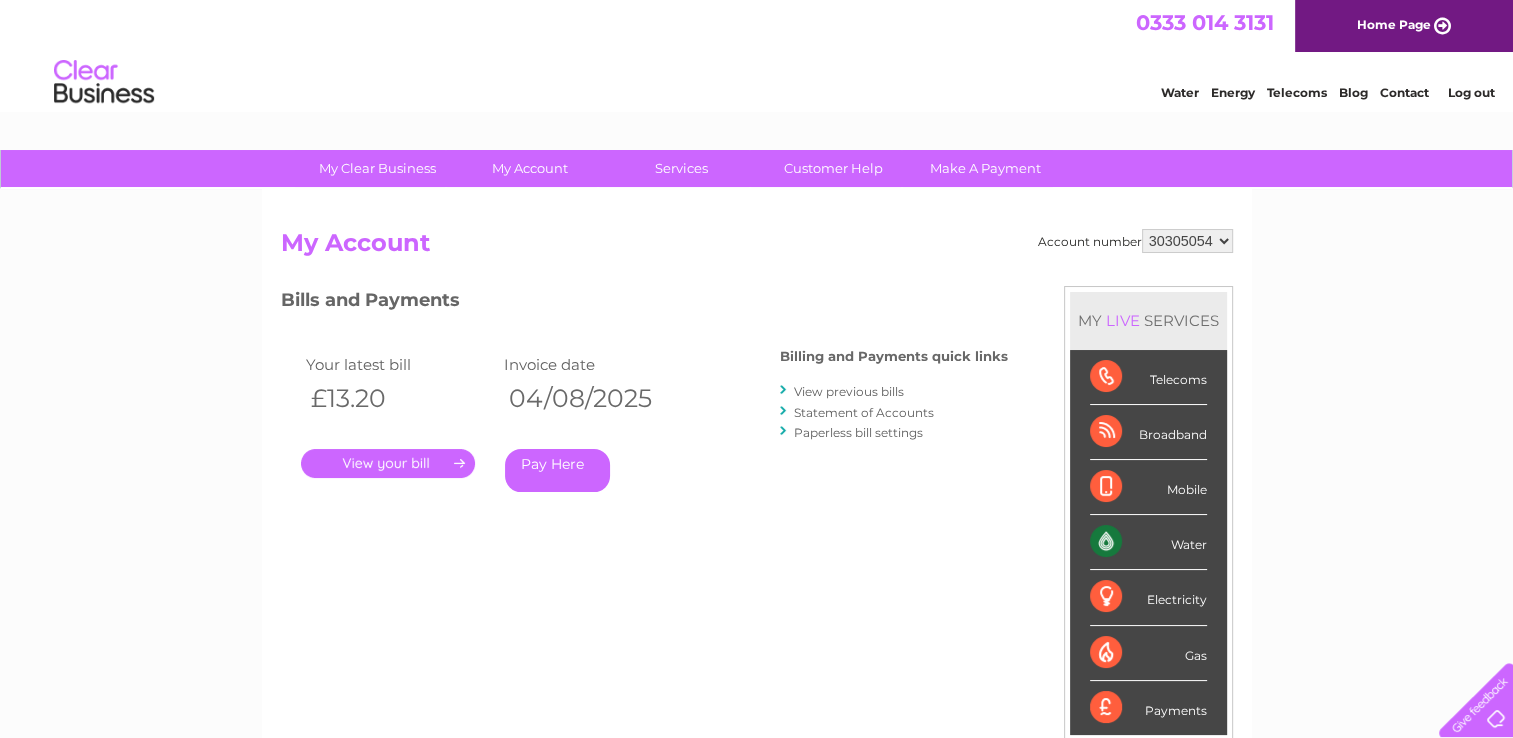 scroll, scrollTop: 0, scrollLeft: 0, axis: both 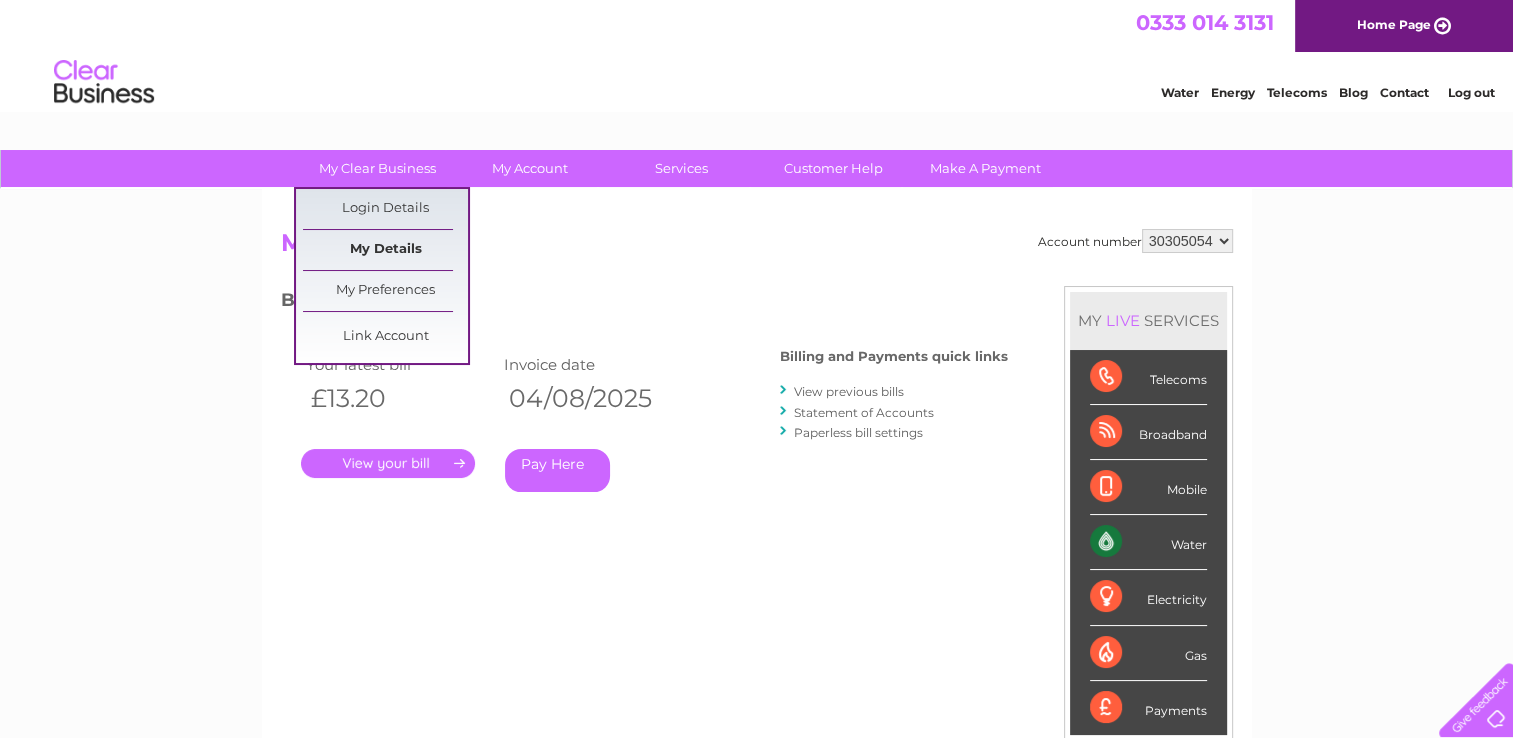 click on "My Details" at bounding box center (385, 250) 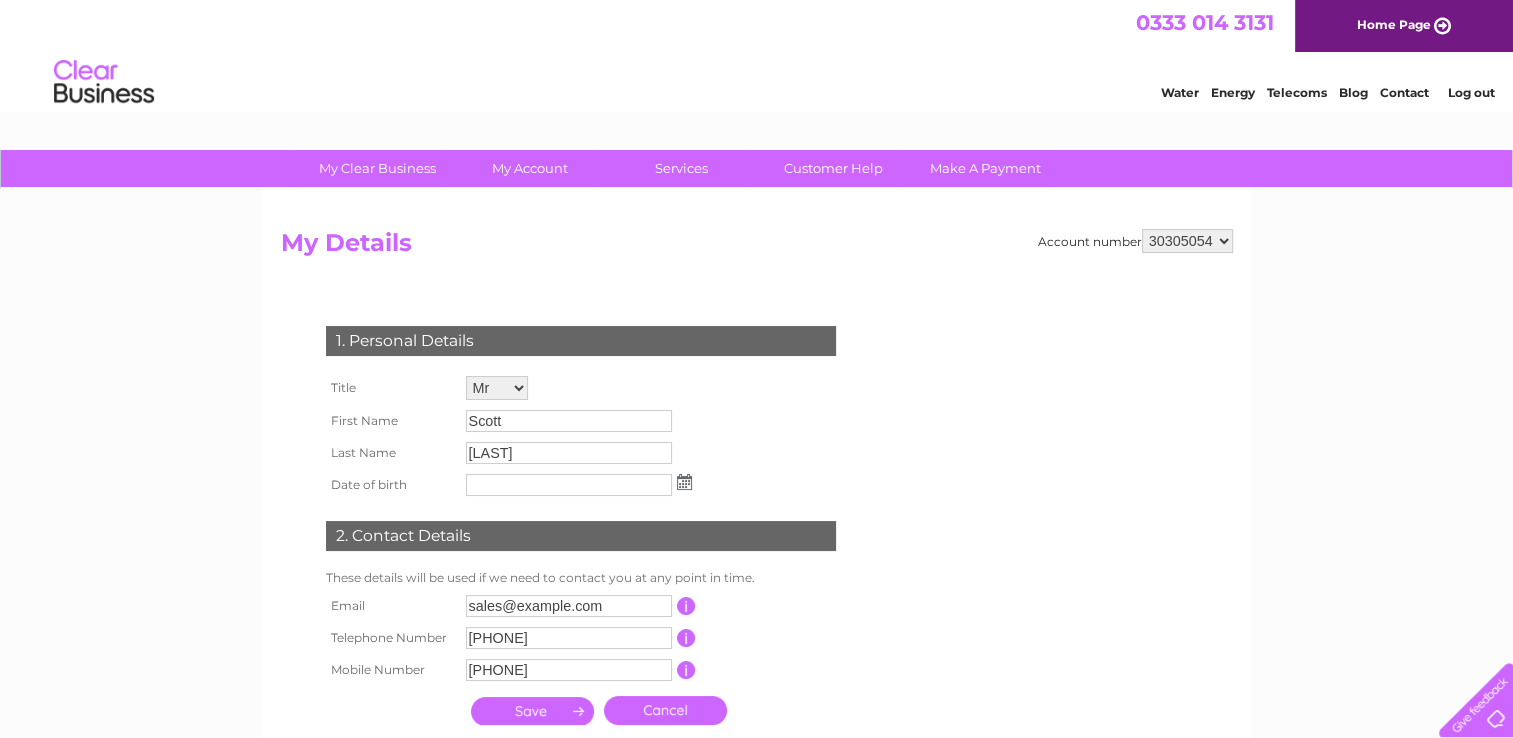 scroll, scrollTop: 0, scrollLeft: 0, axis: both 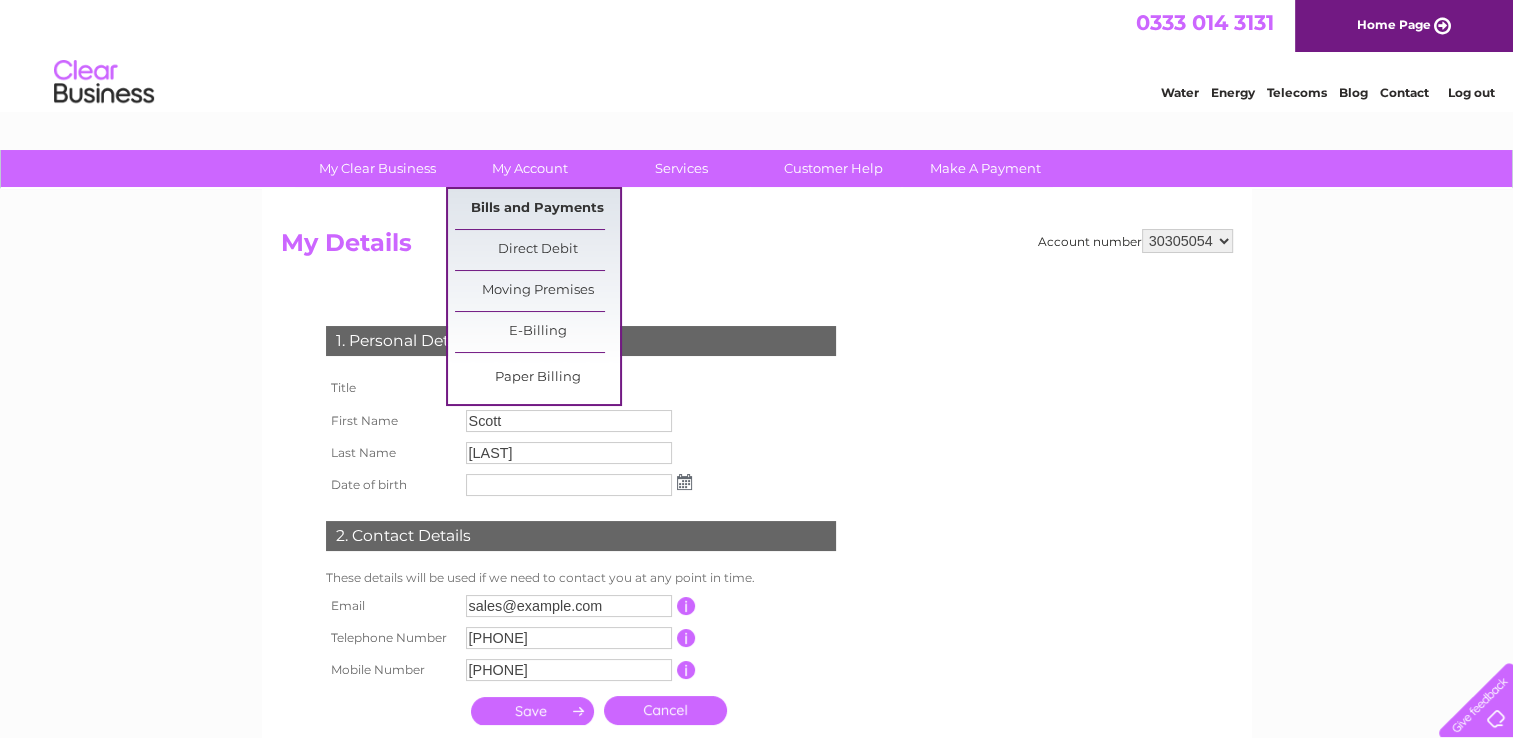 click on "Bills and Payments" at bounding box center (537, 209) 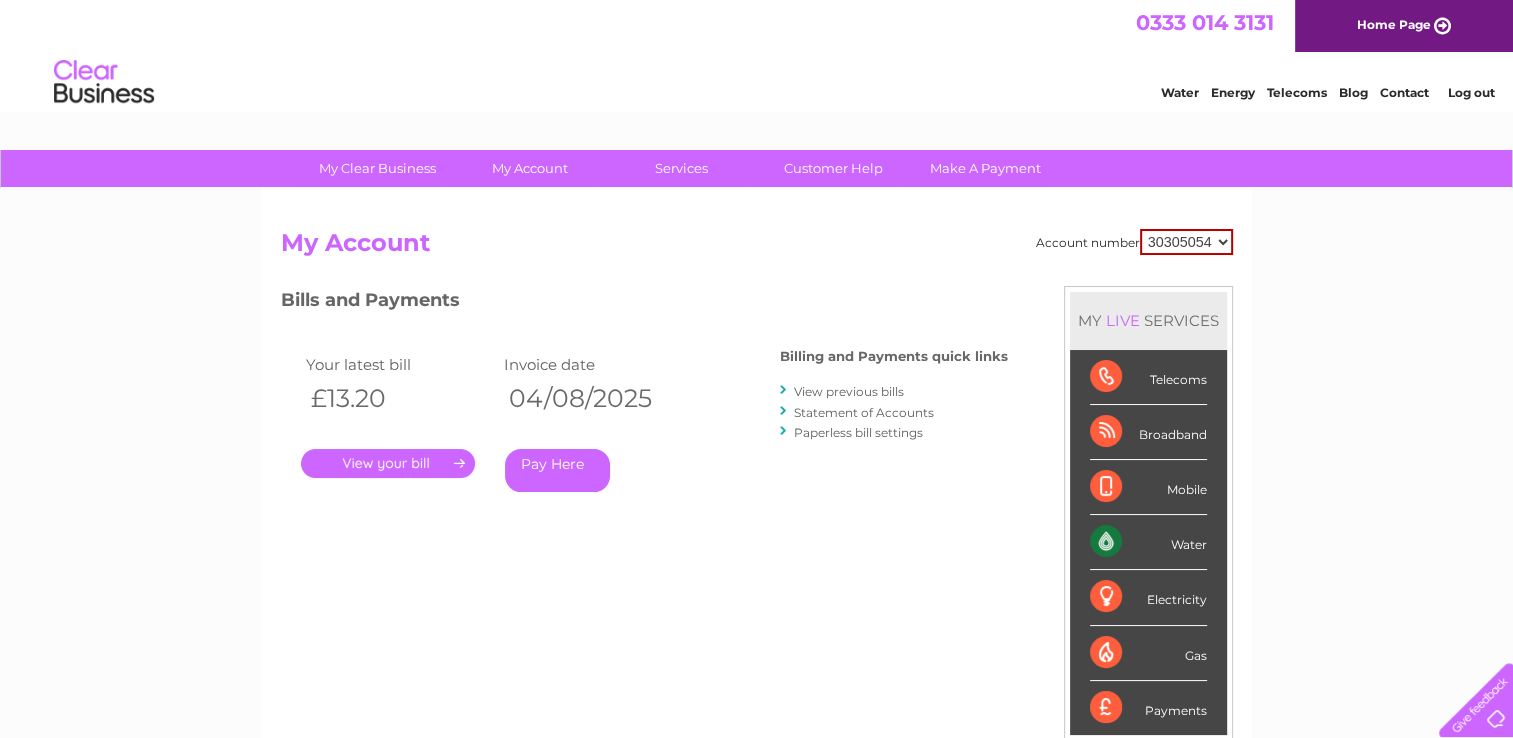 scroll, scrollTop: 0, scrollLeft: 0, axis: both 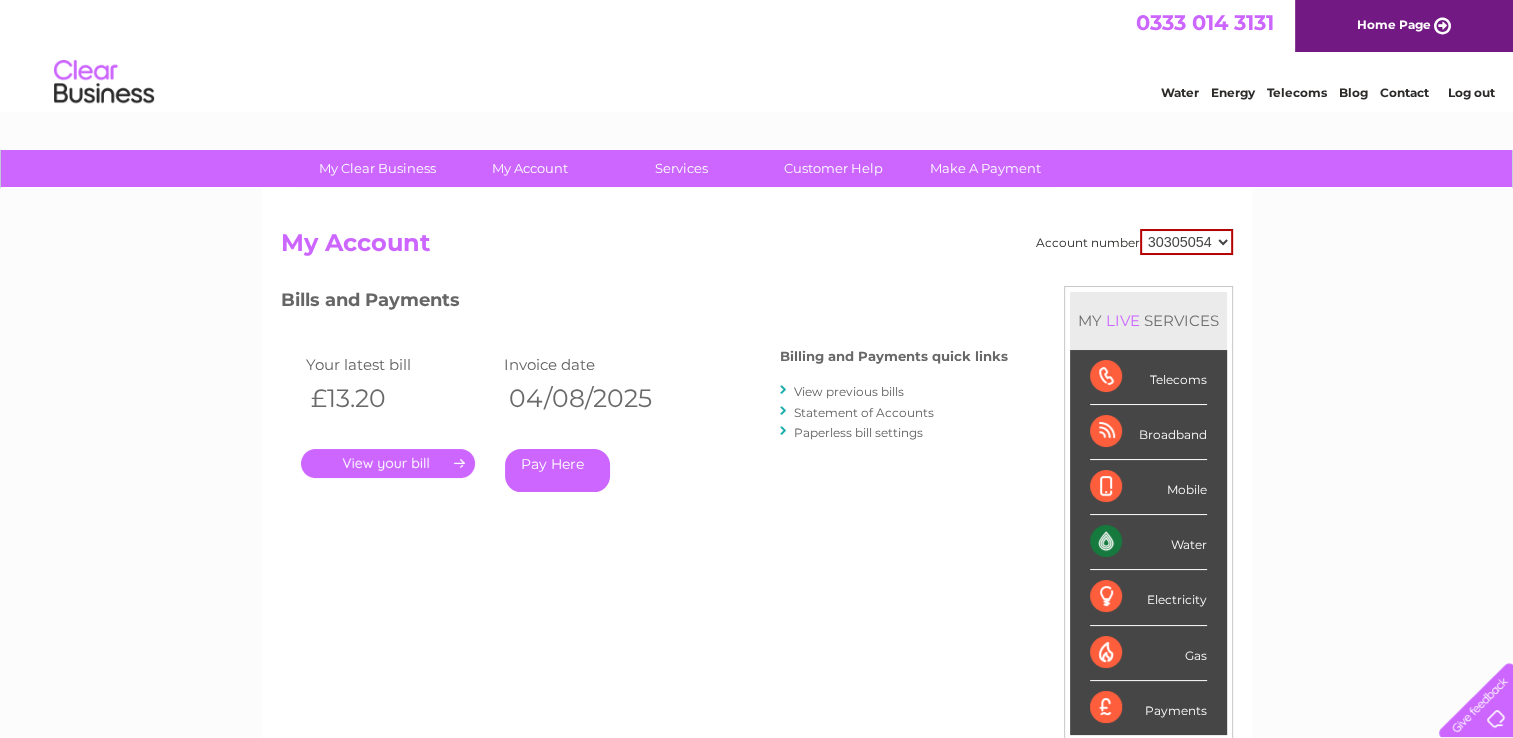click on "Statement of Accounts" at bounding box center (864, 412) 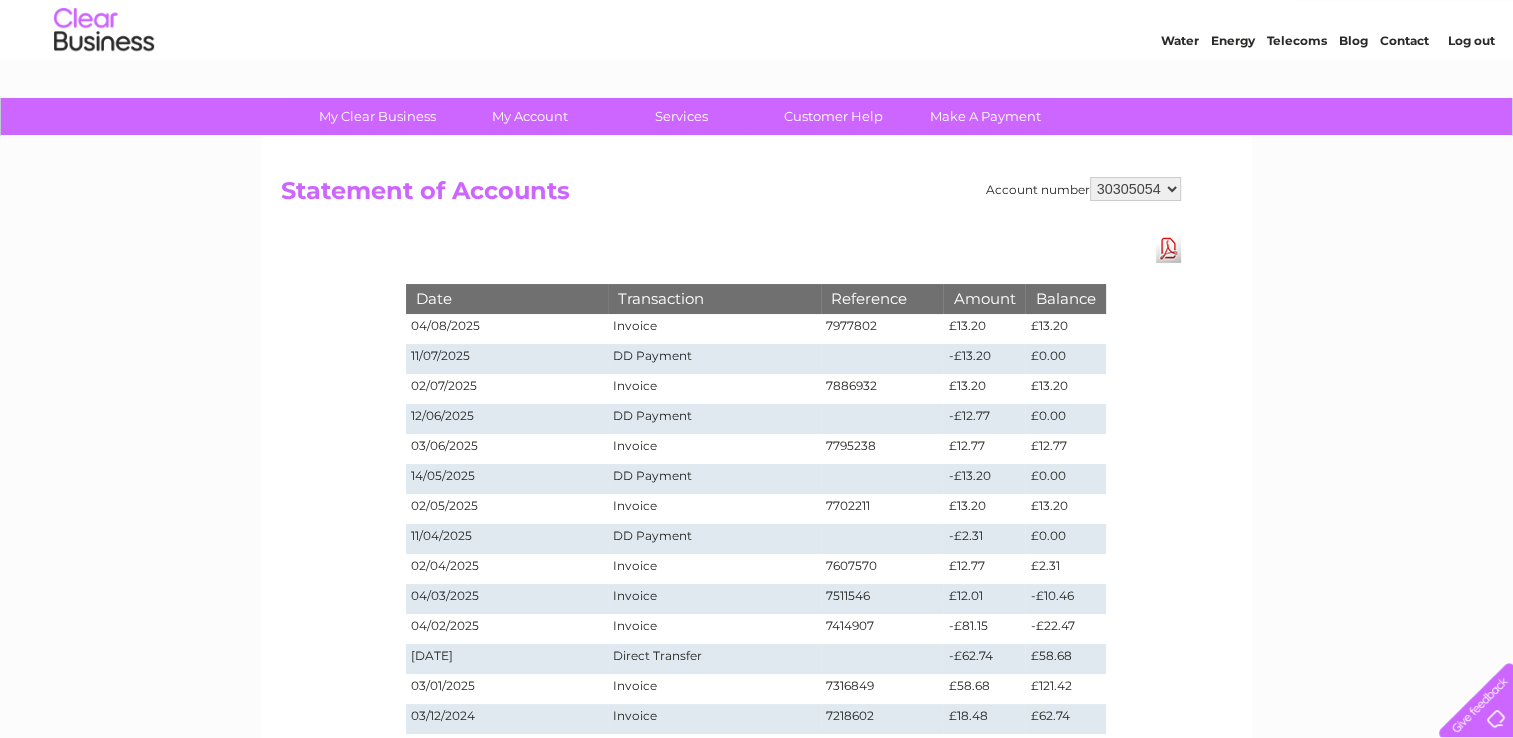 scroll, scrollTop: 37, scrollLeft: 0, axis: vertical 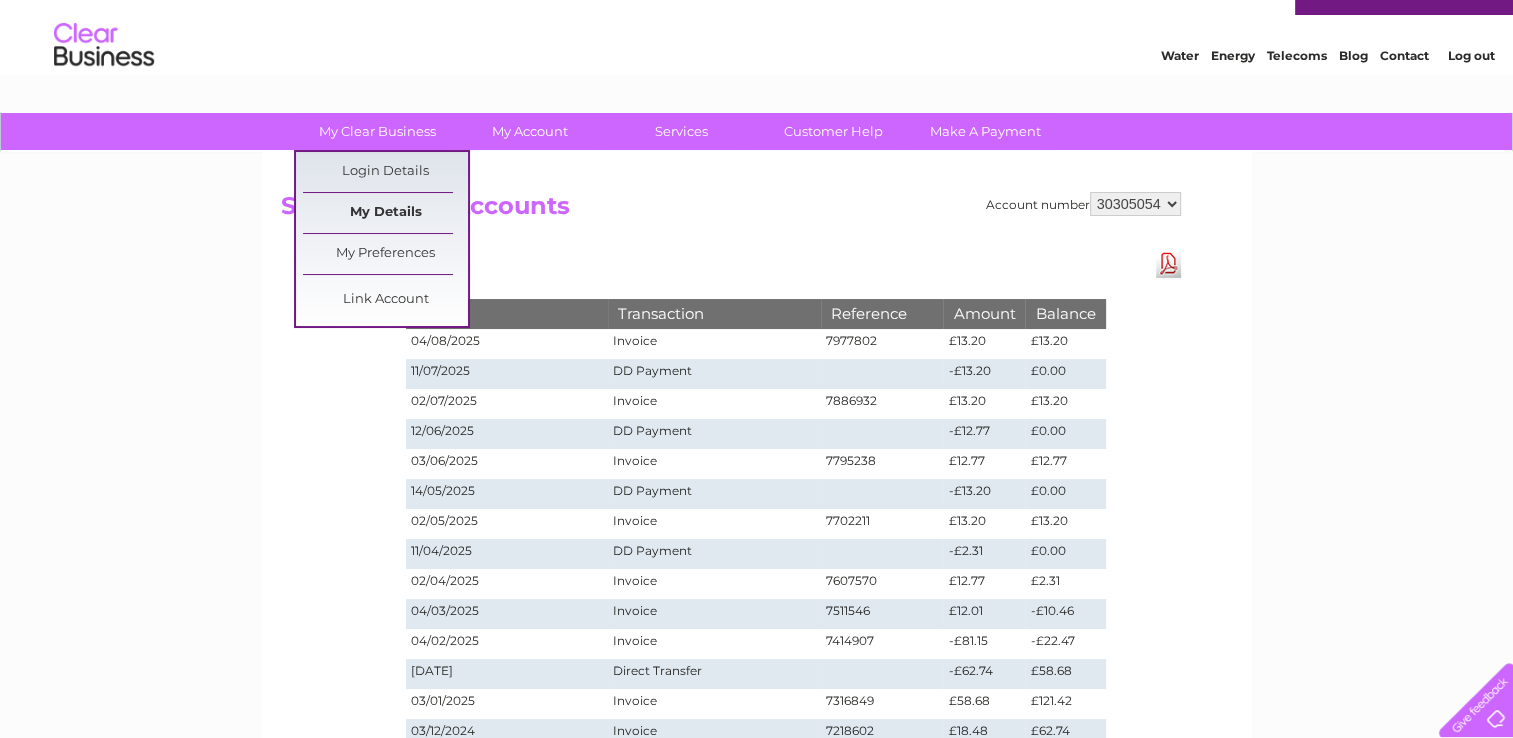click on "My Details" at bounding box center (385, 213) 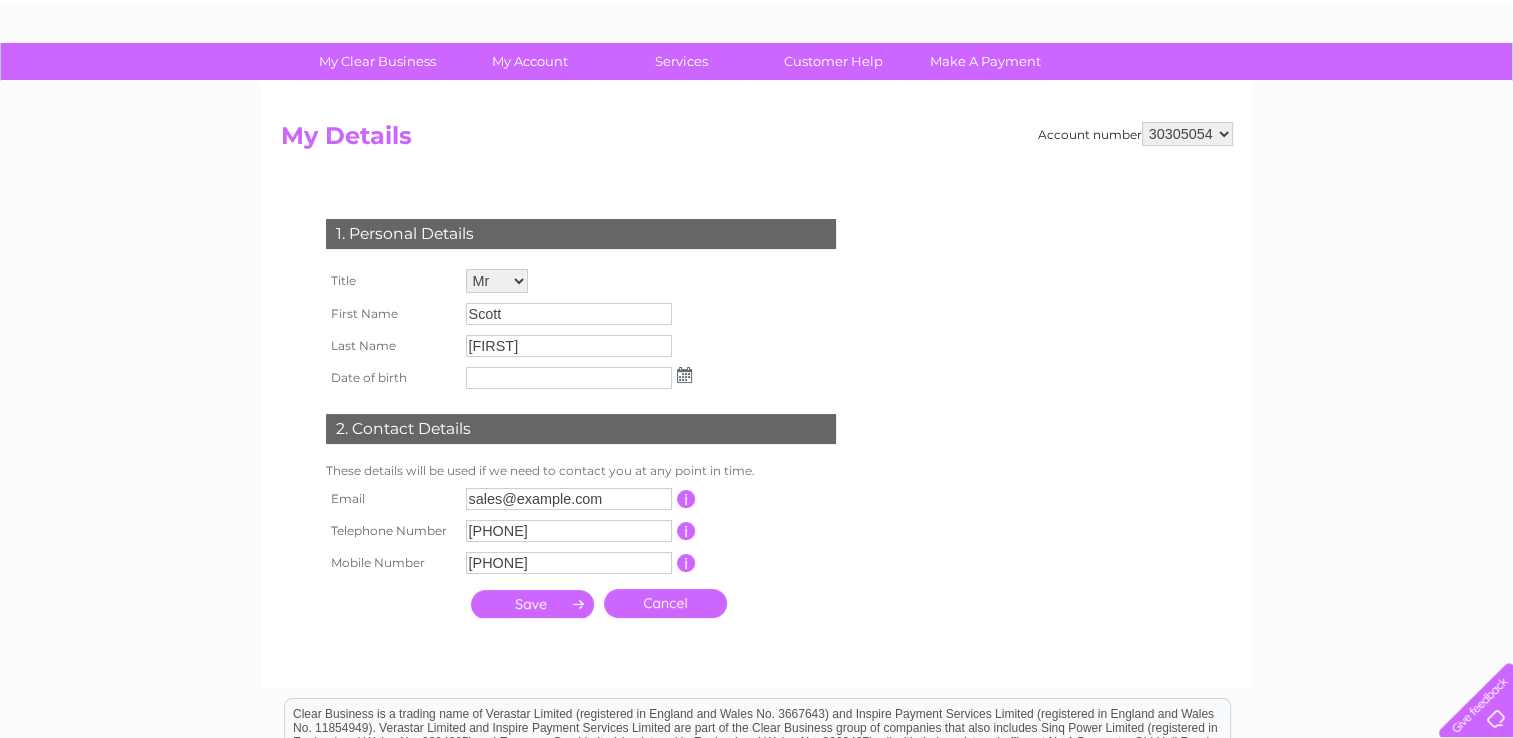 scroll, scrollTop: 106, scrollLeft: 0, axis: vertical 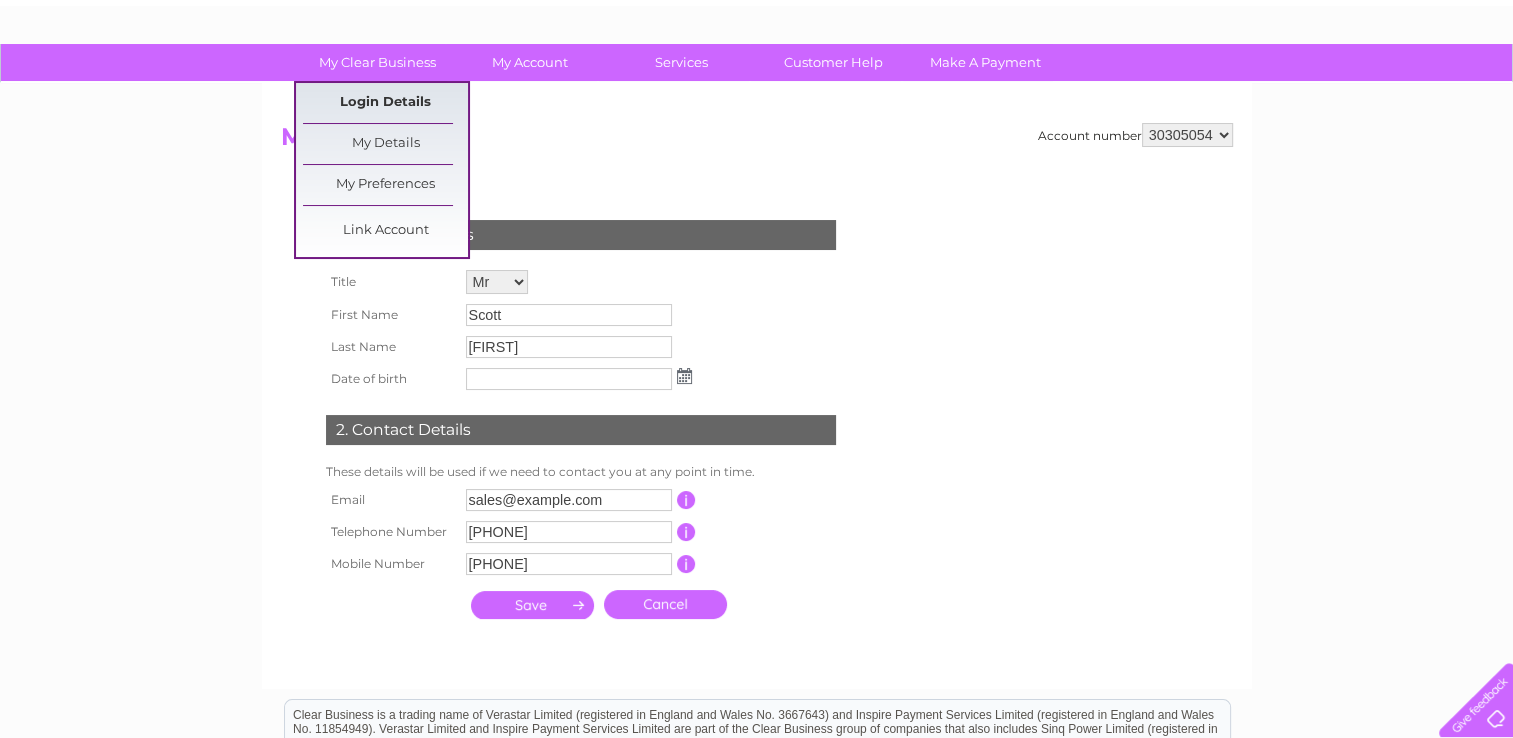 click on "Login Details" at bounding box center (385, 103) 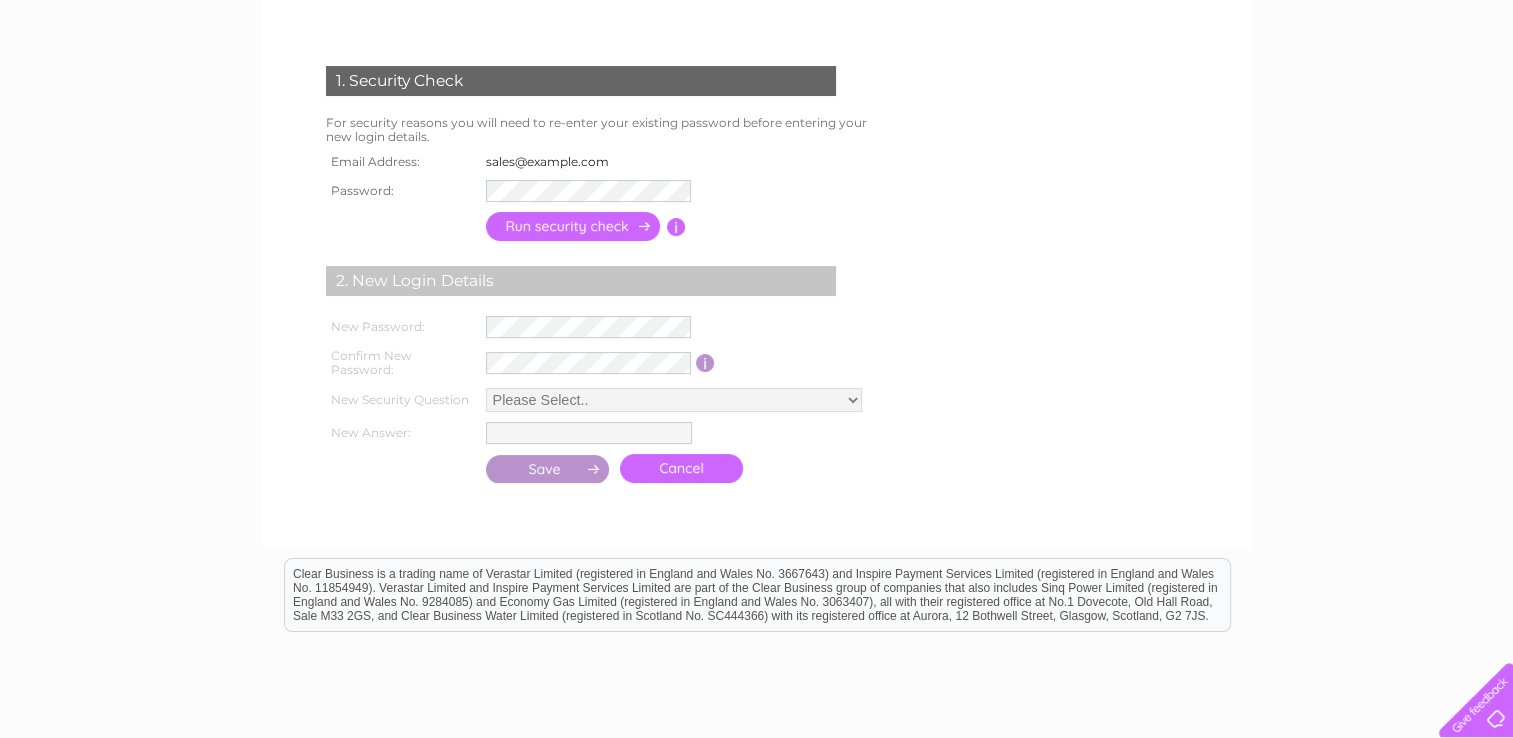 scroll, scrollTop: 0, scrollLeft: 0, axis: both 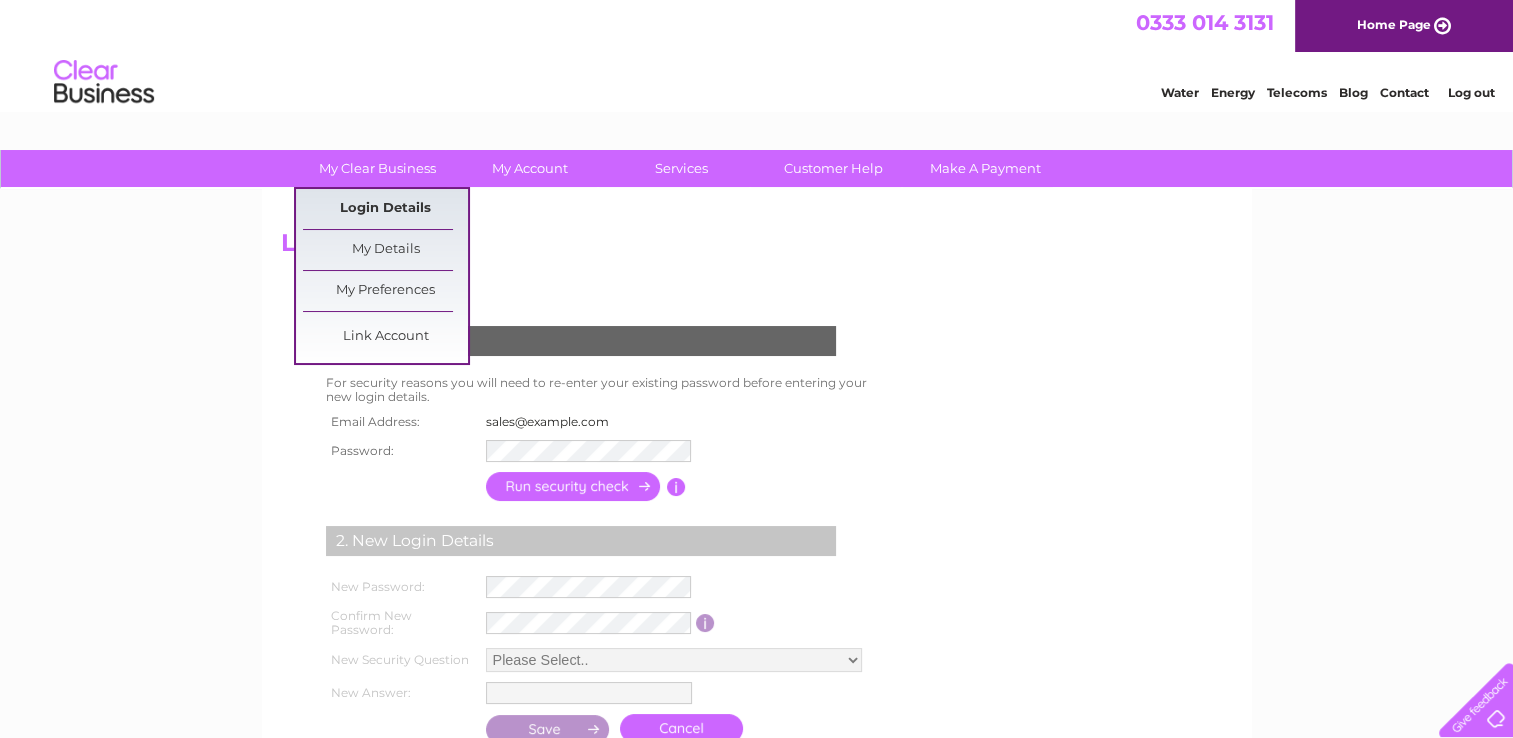 click on "Login Details" at bounding box center (385, 209) 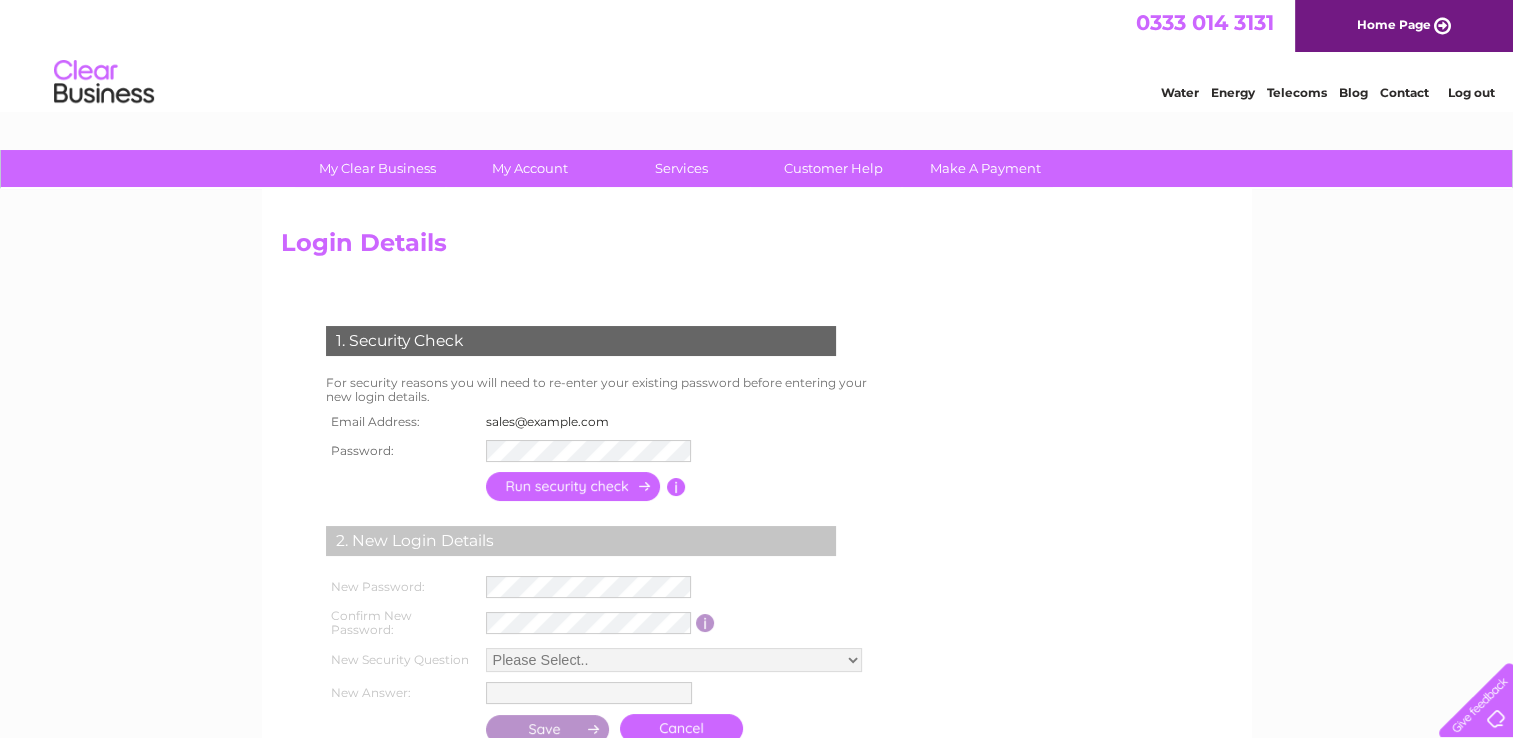 scroll, scrollTop: 0, scrollLeft: 0, axis: both 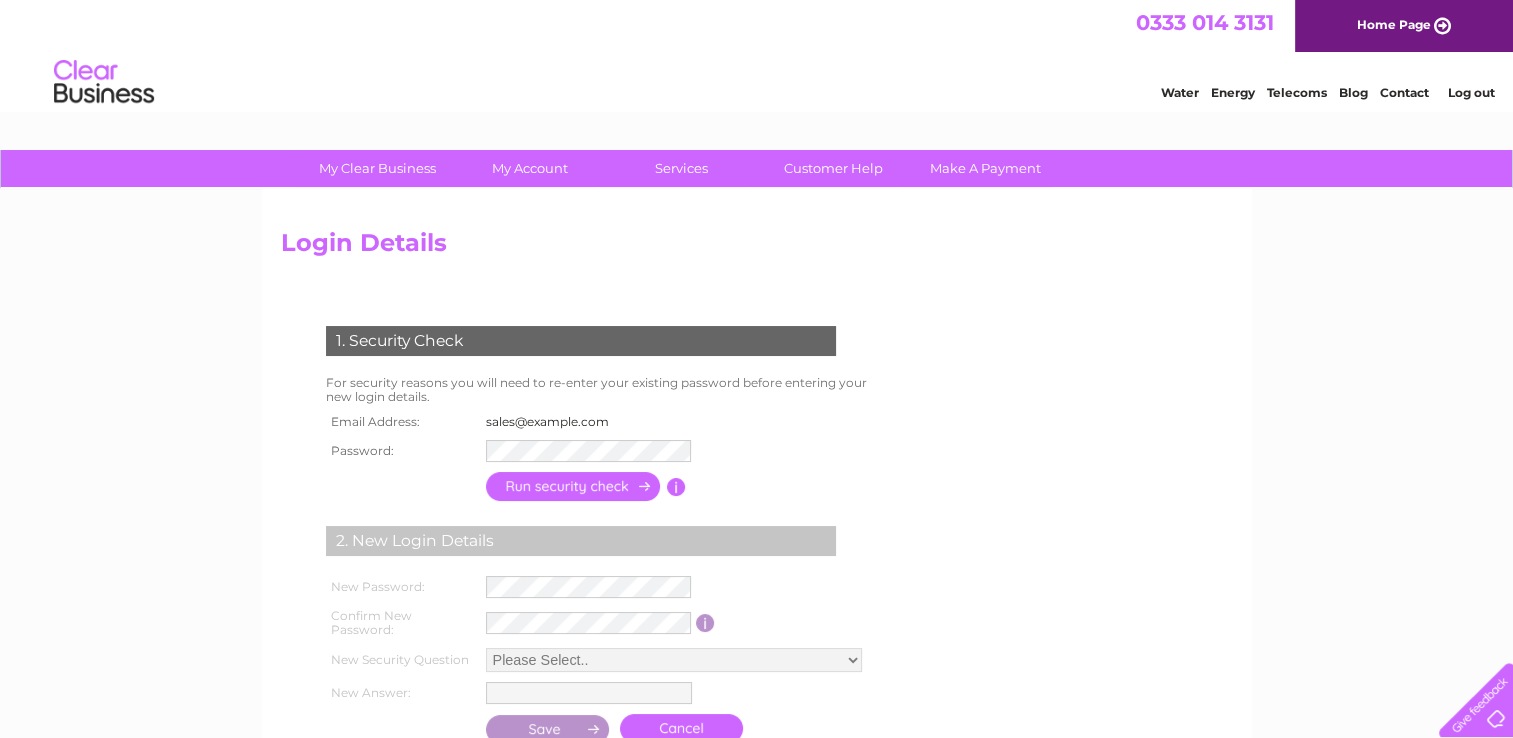 click on "Water" at bounding box center [1180, 92] 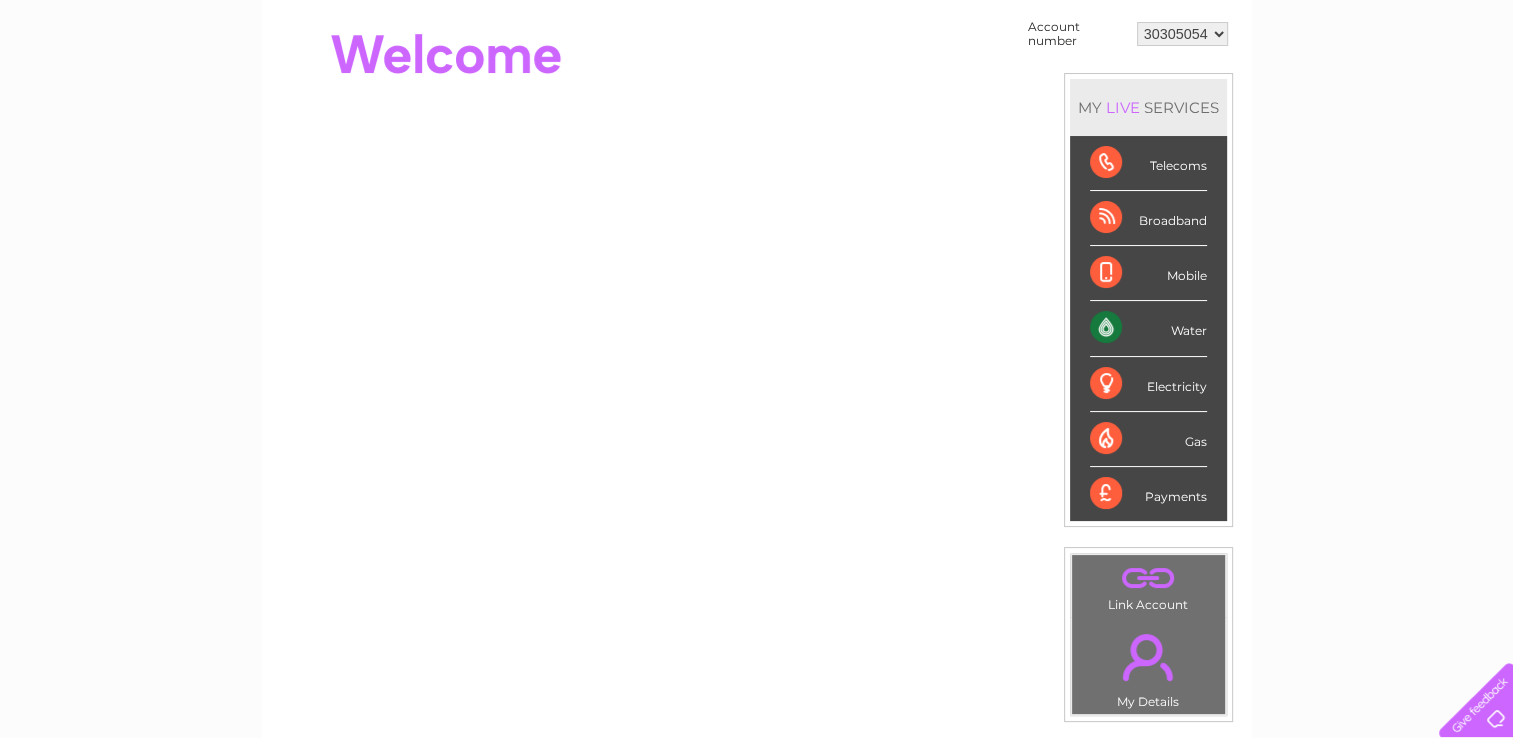 scroll, scrollTop: 0, scrollLeft: 0, axis: both 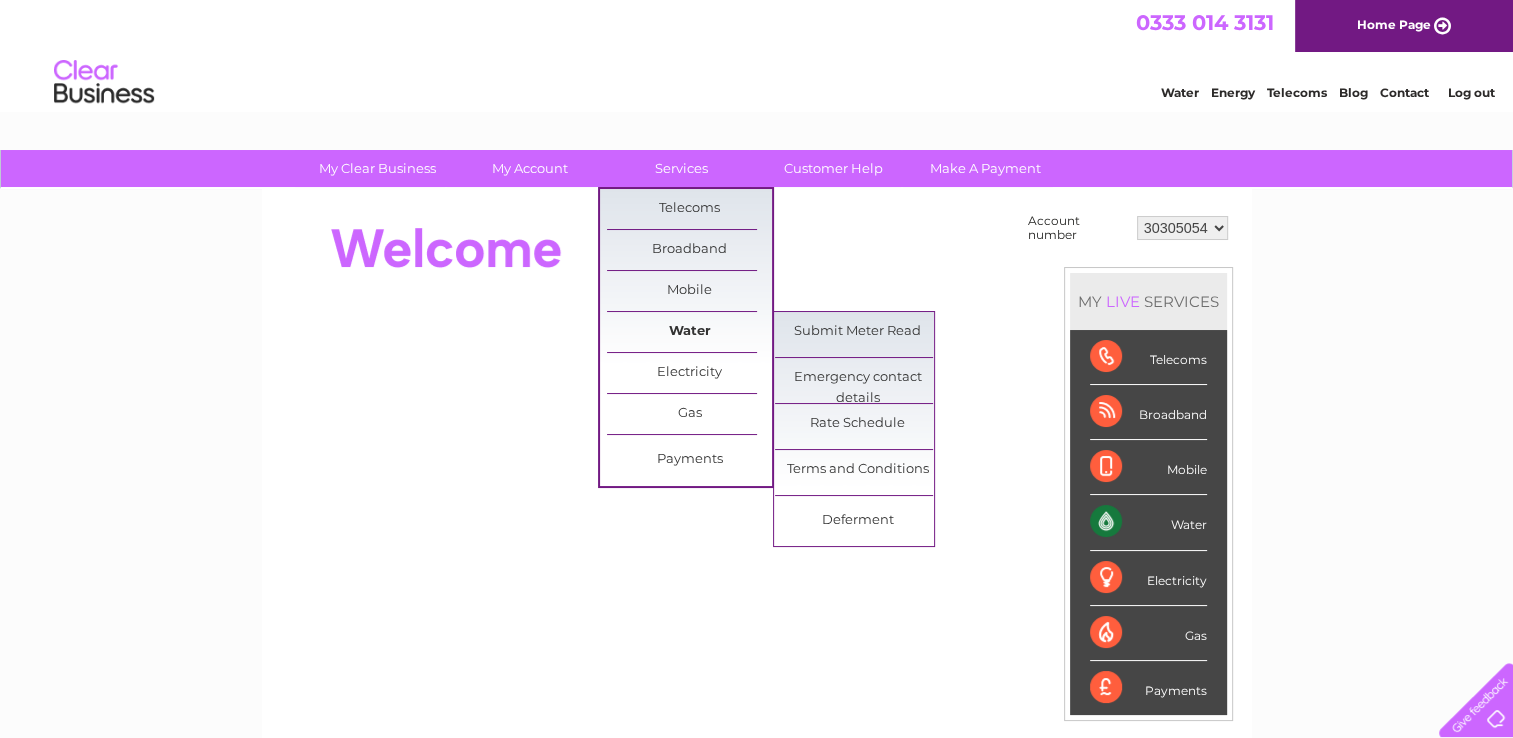 click on "Water" at bounding box center (689, 332) 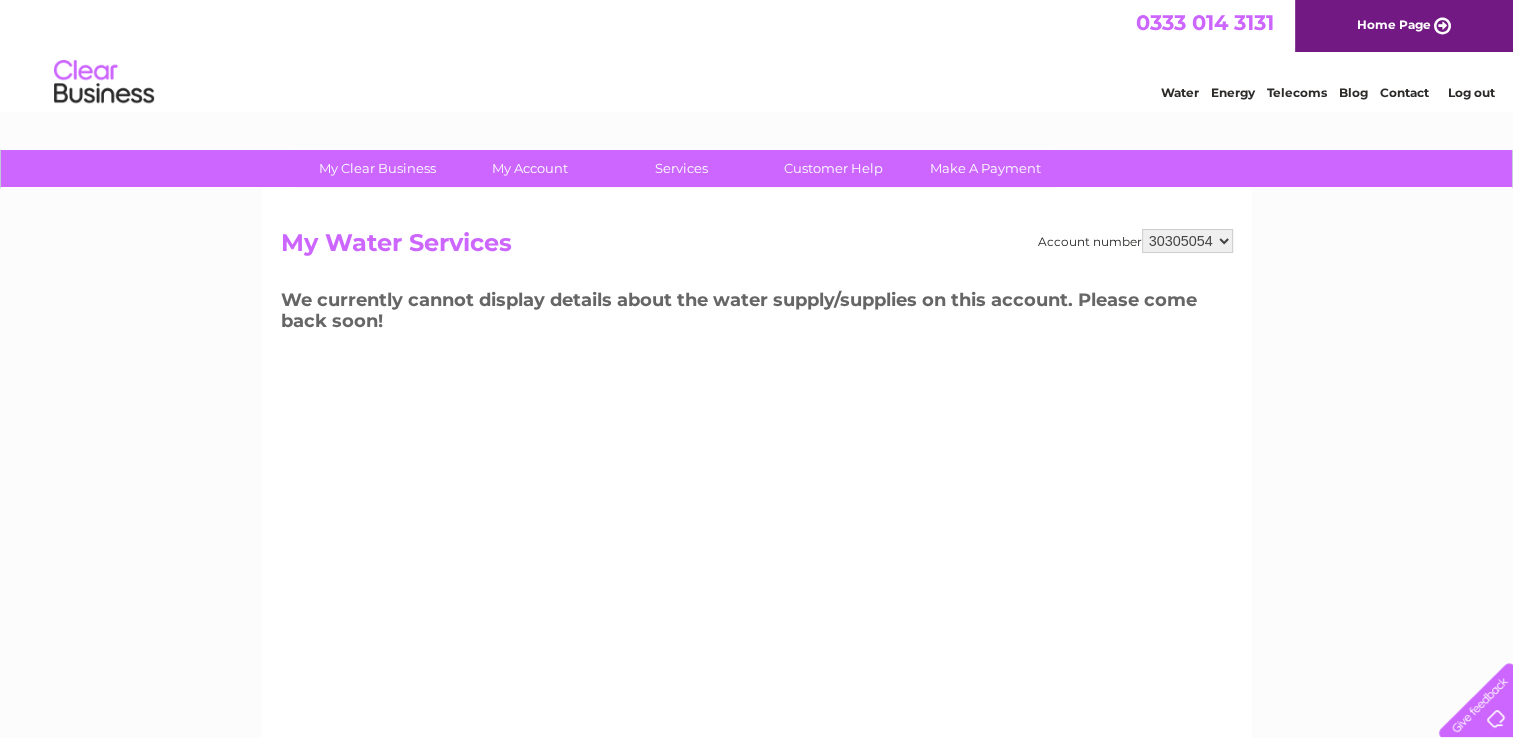 scroll, scrollTop: 0, scrollLeft: 0, axis: both 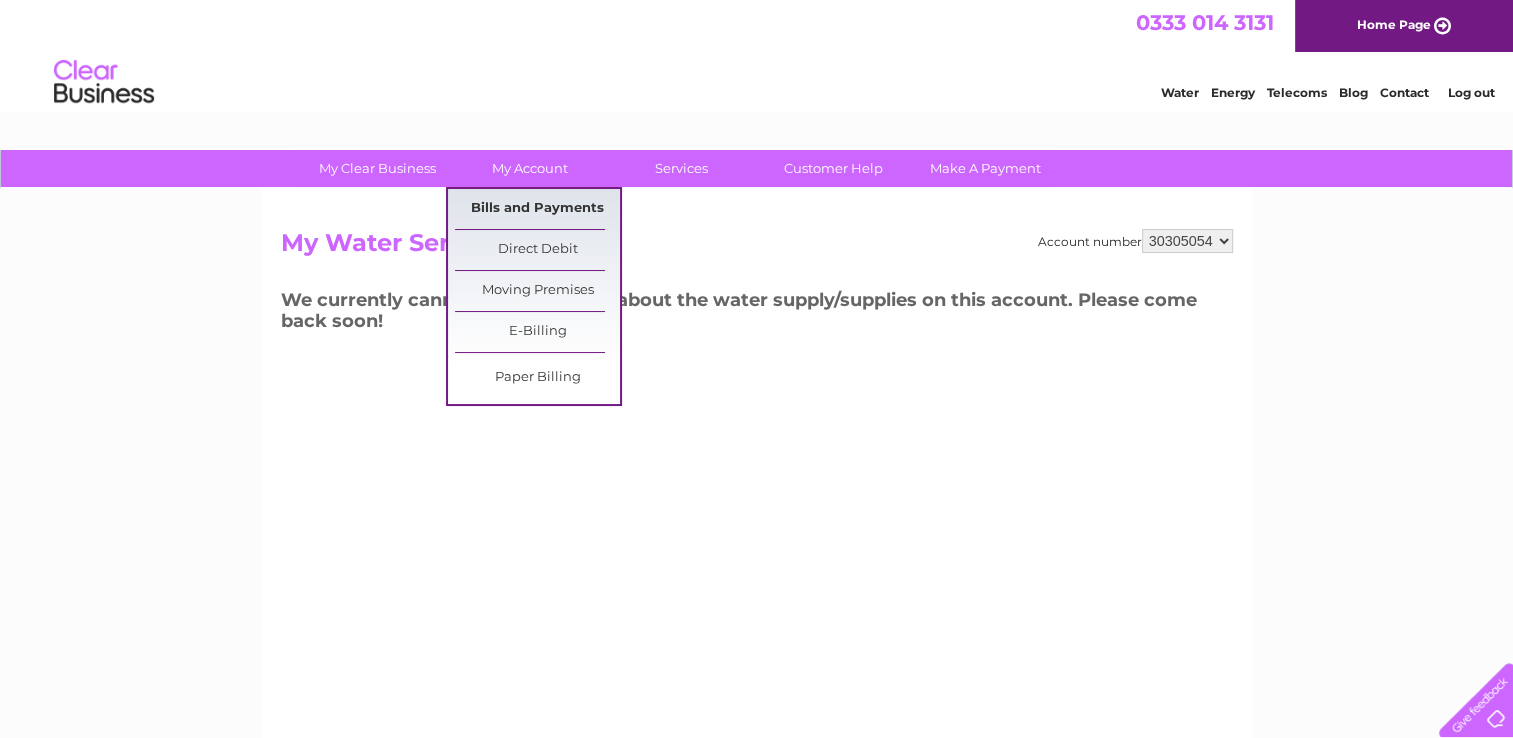 click on "Bills and Payments" at bounding box center [537, 209] 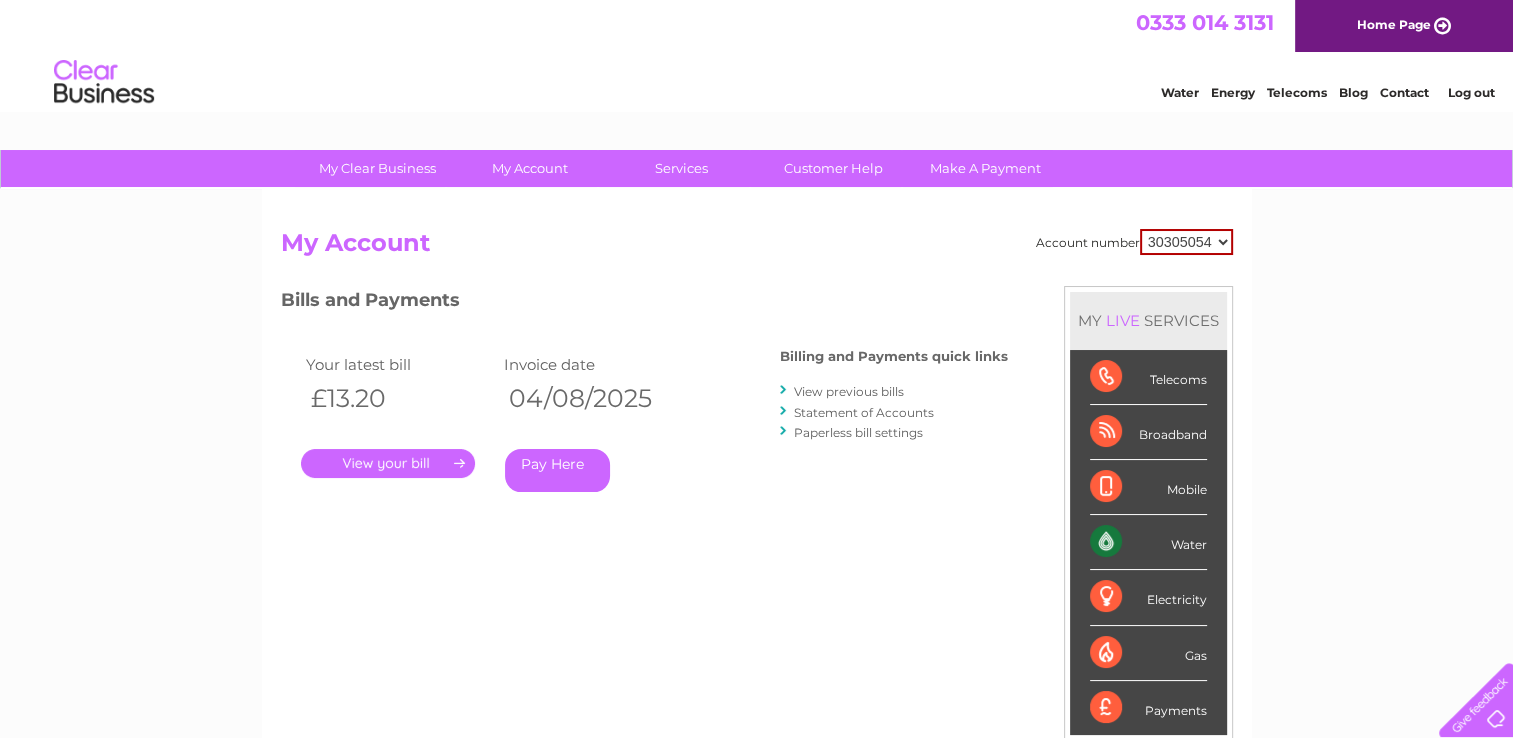 scroll, scrollTop: 0, scrollLeft: 0, axis: both 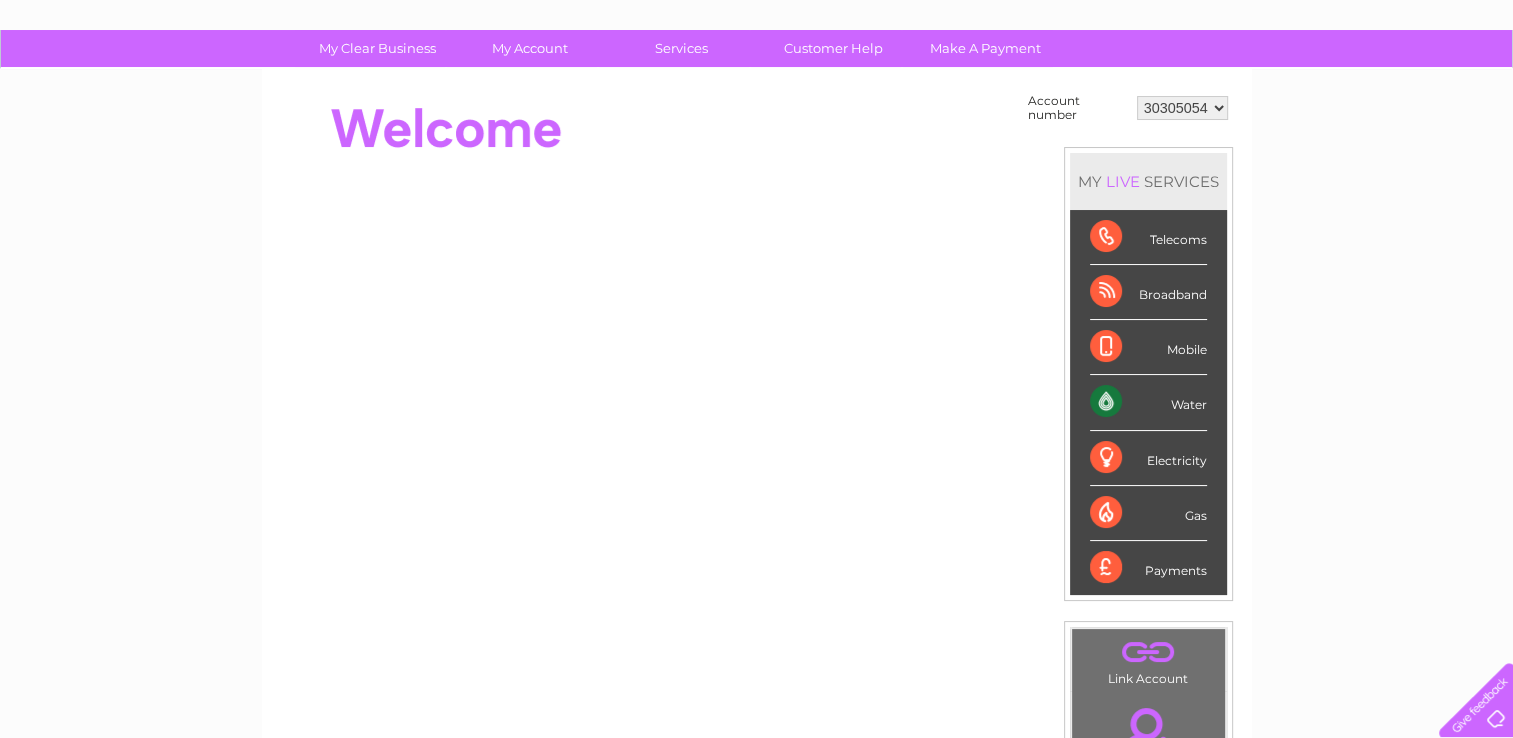 click on "Water" at bounding box center [1148, 402] 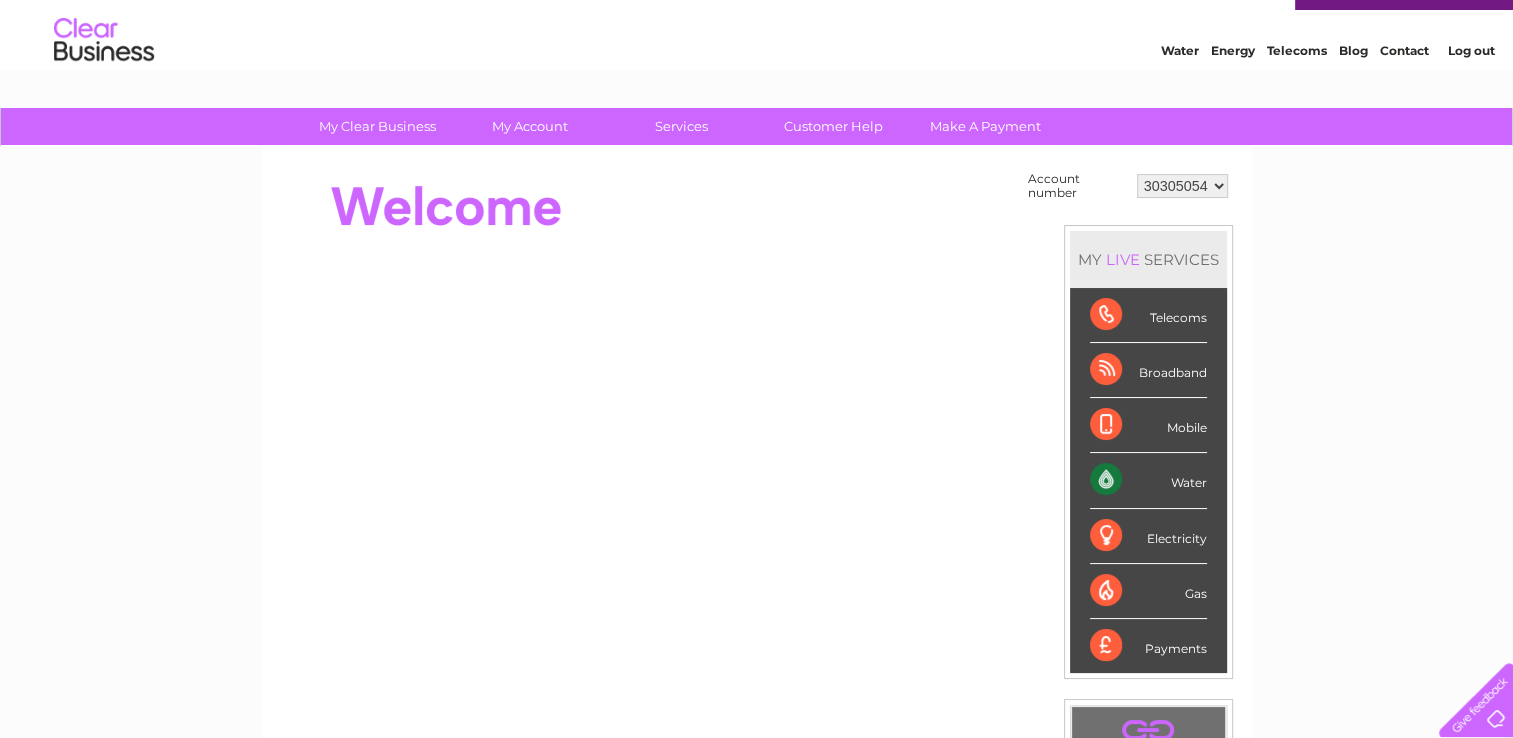 scroll, scrollTop: 39, scrollLeft: 0, axis: vertical 